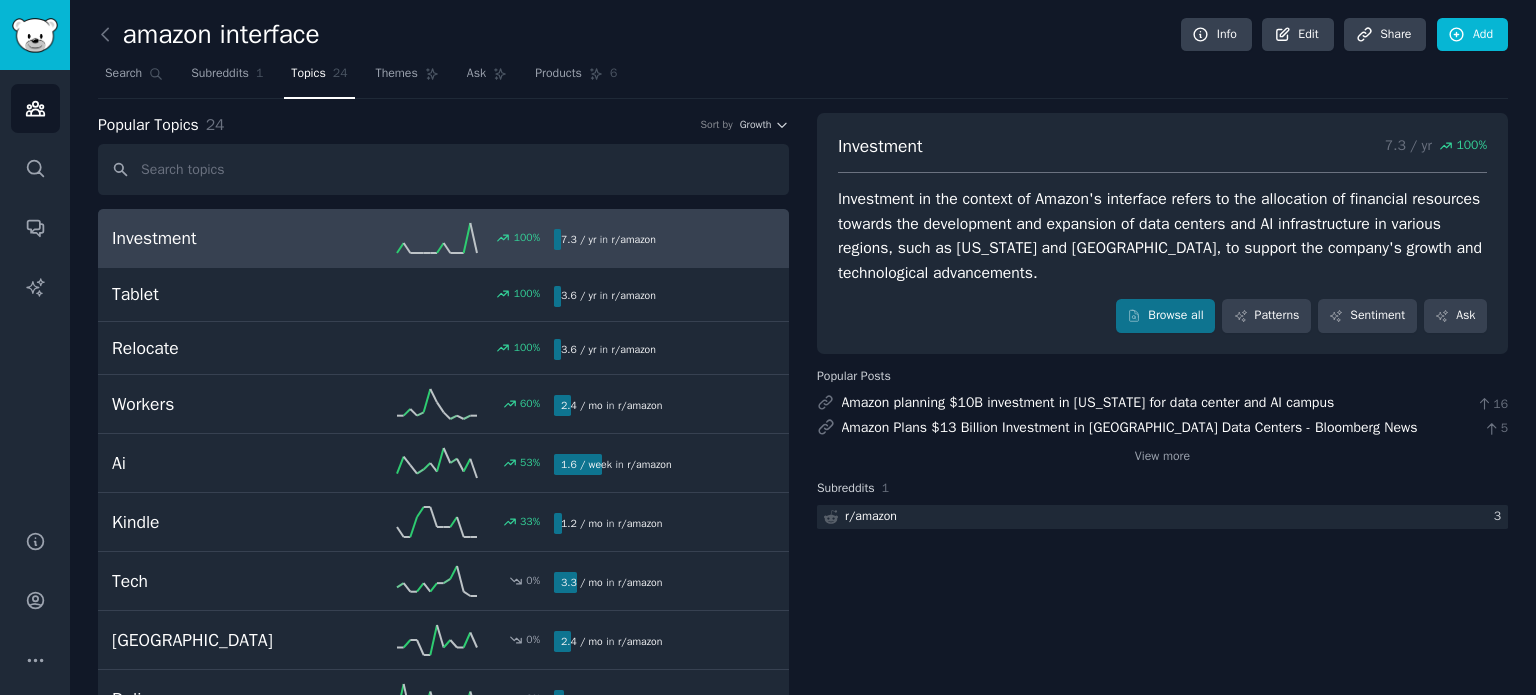 scroll, scrollTop: 0, scrollLeft: 0, axis: both 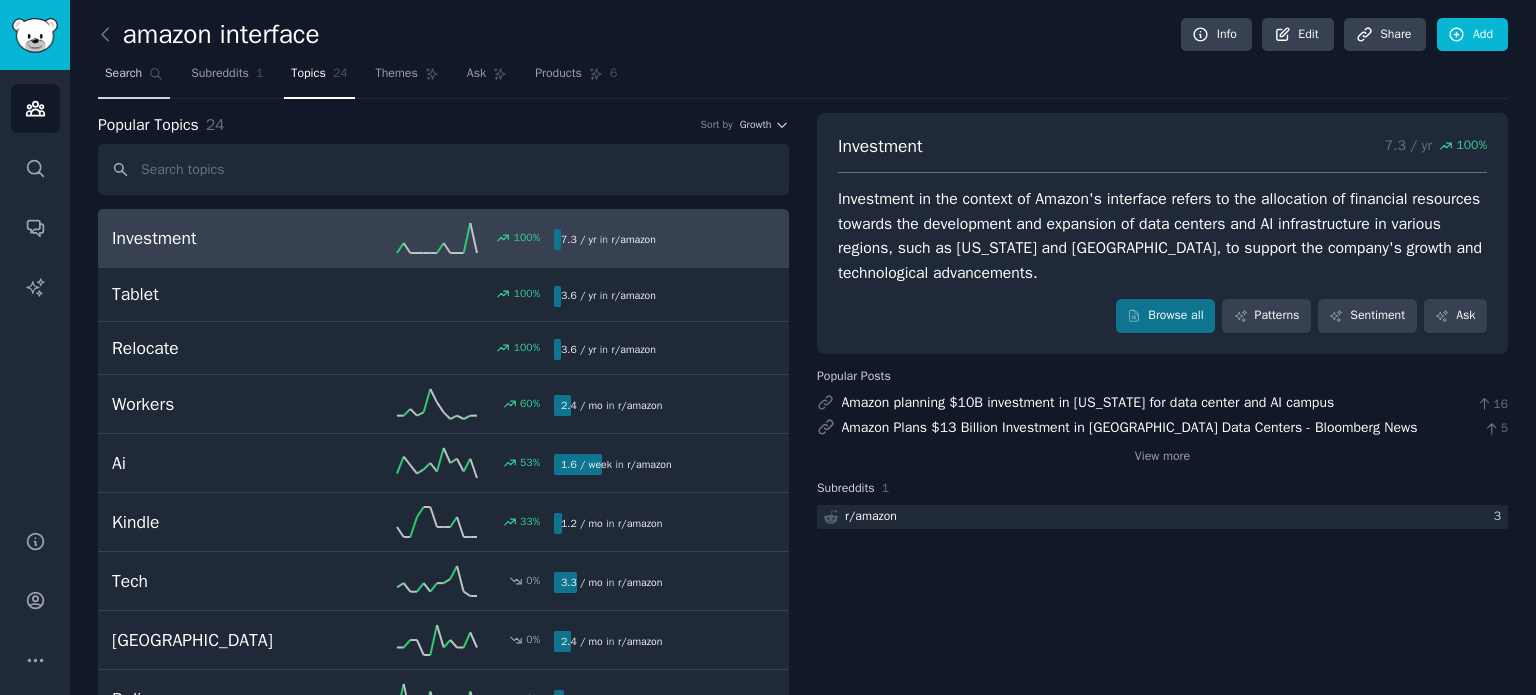 click 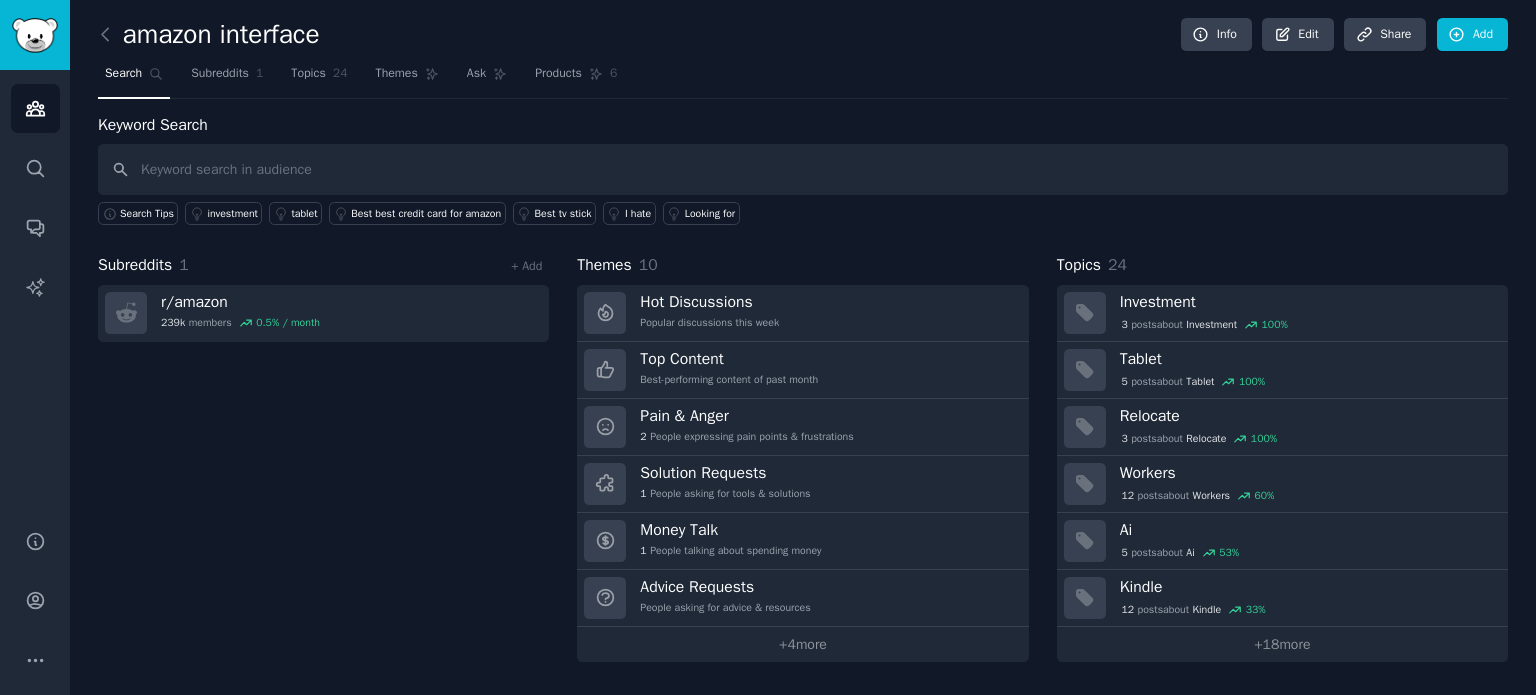 click at bounding box center [803, 169] 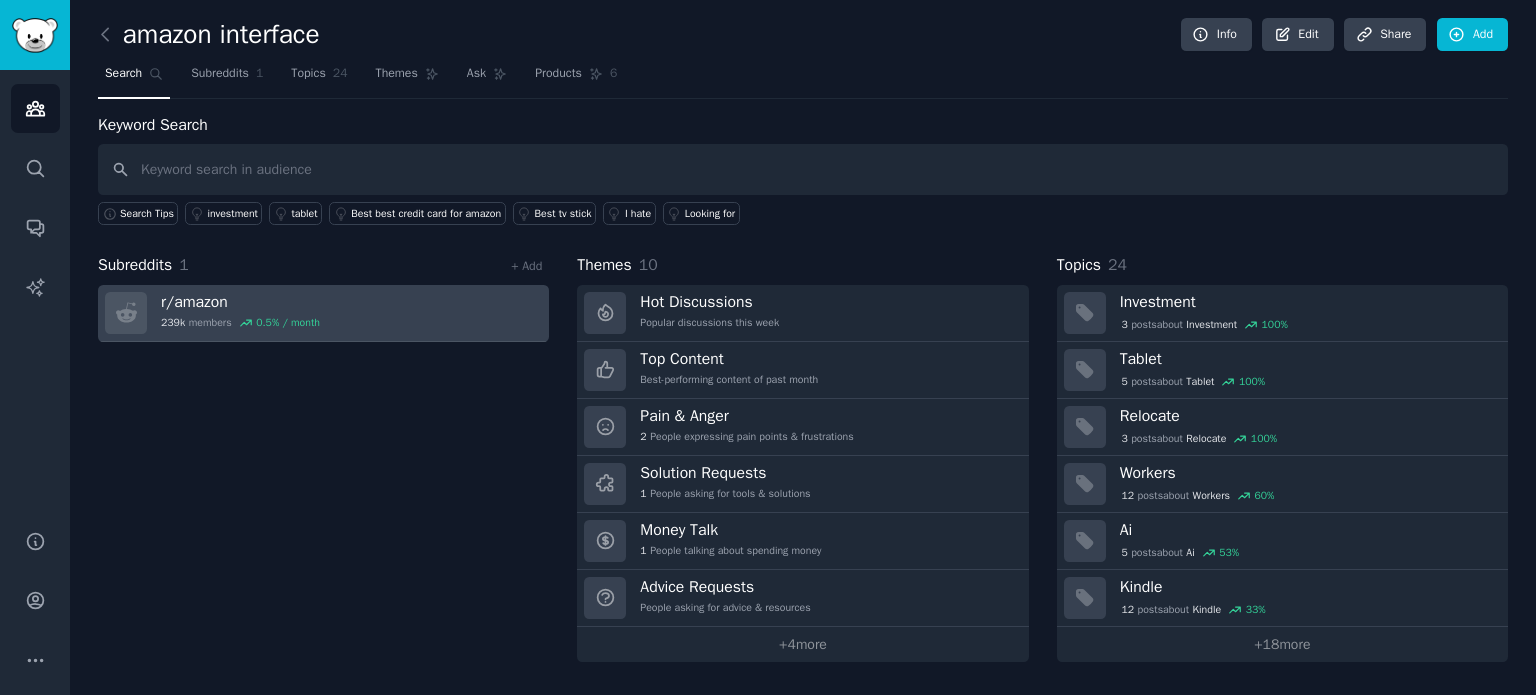 click on "r/ amazon 239k  members 0.5 % / month" at bounding box center (323, 313) 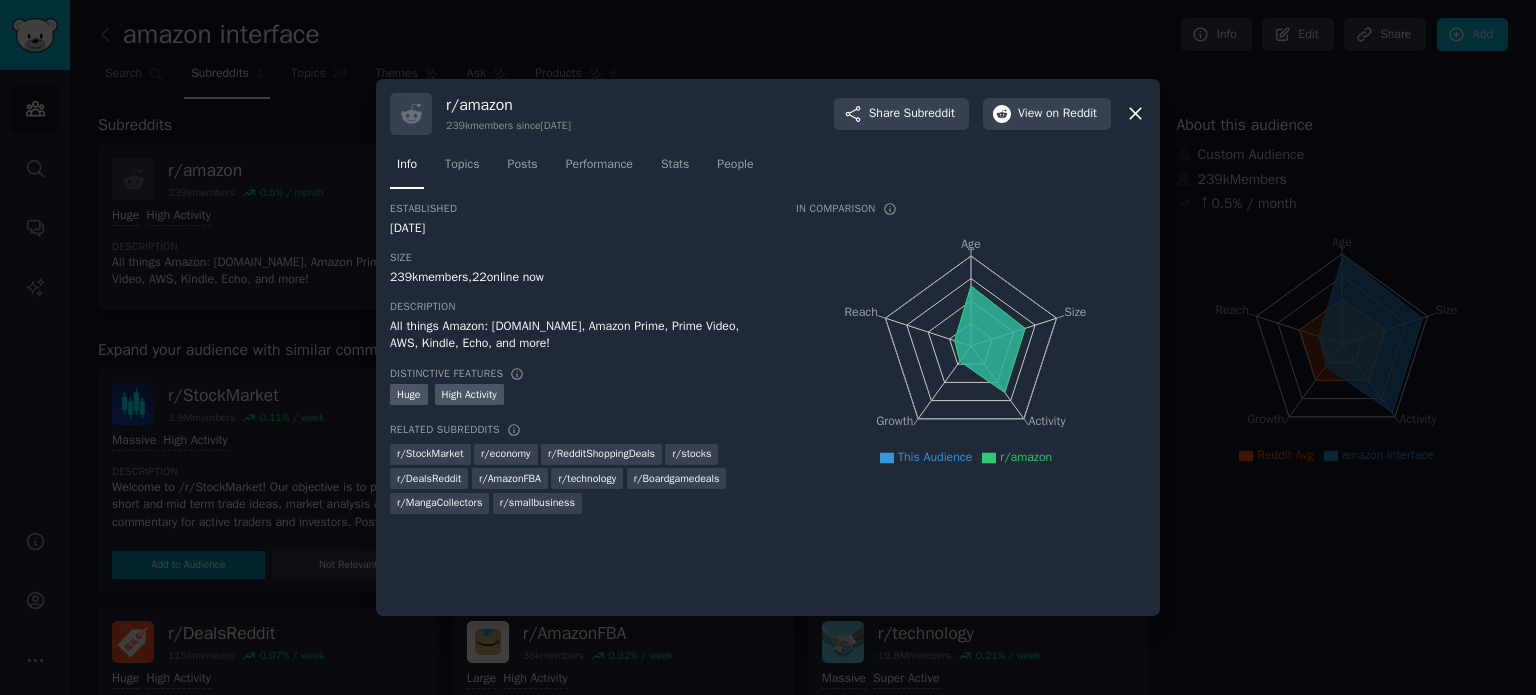 click at bounding box center (768, 347) 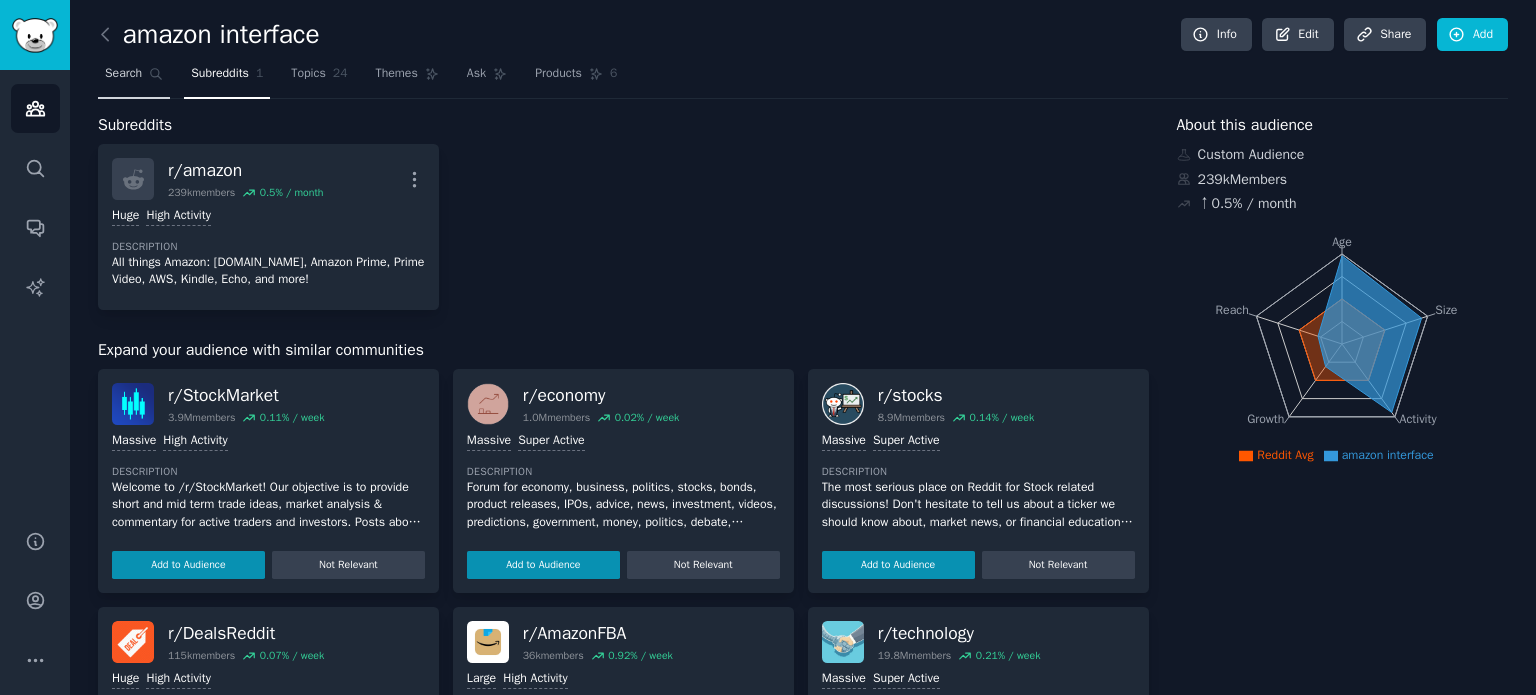 click on "Search" at bounding box center [123, 74] 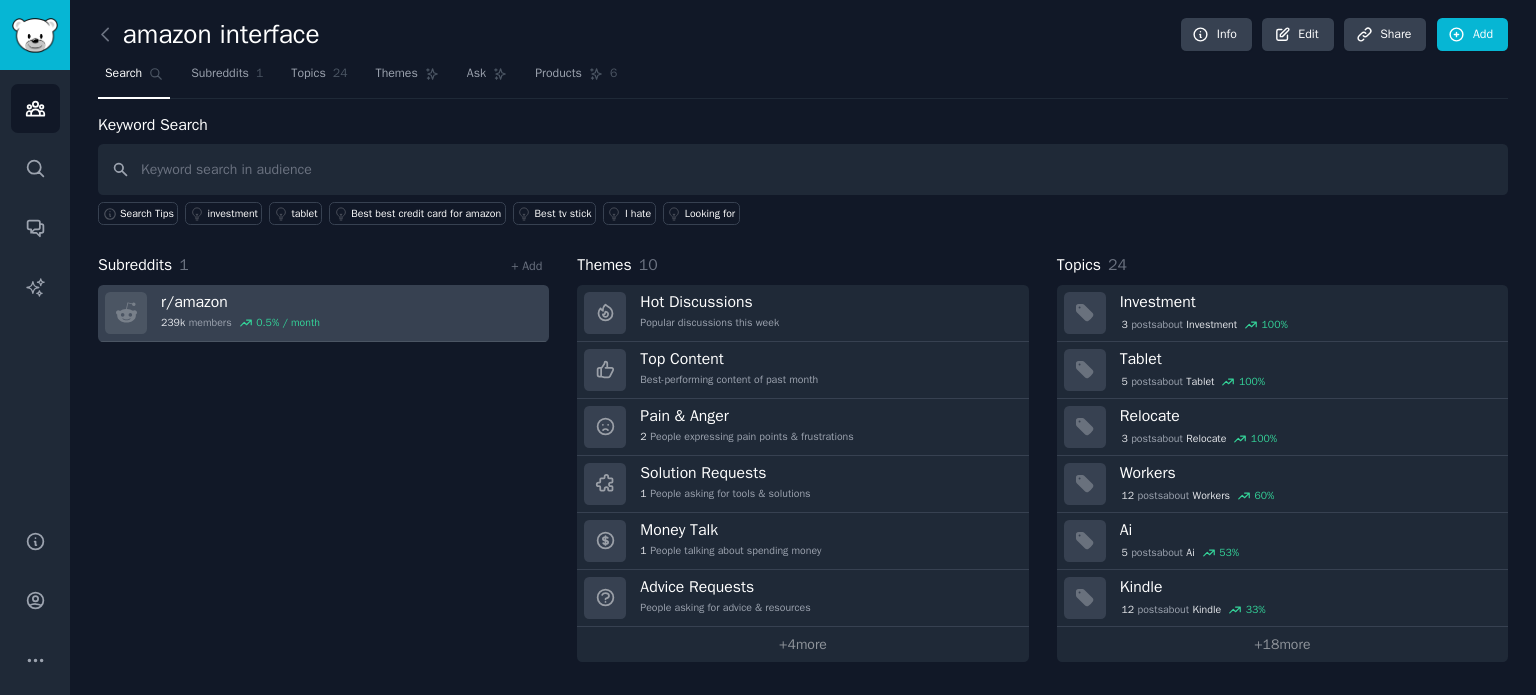 click on "r/ amazon" at bounding box center [240, 302] 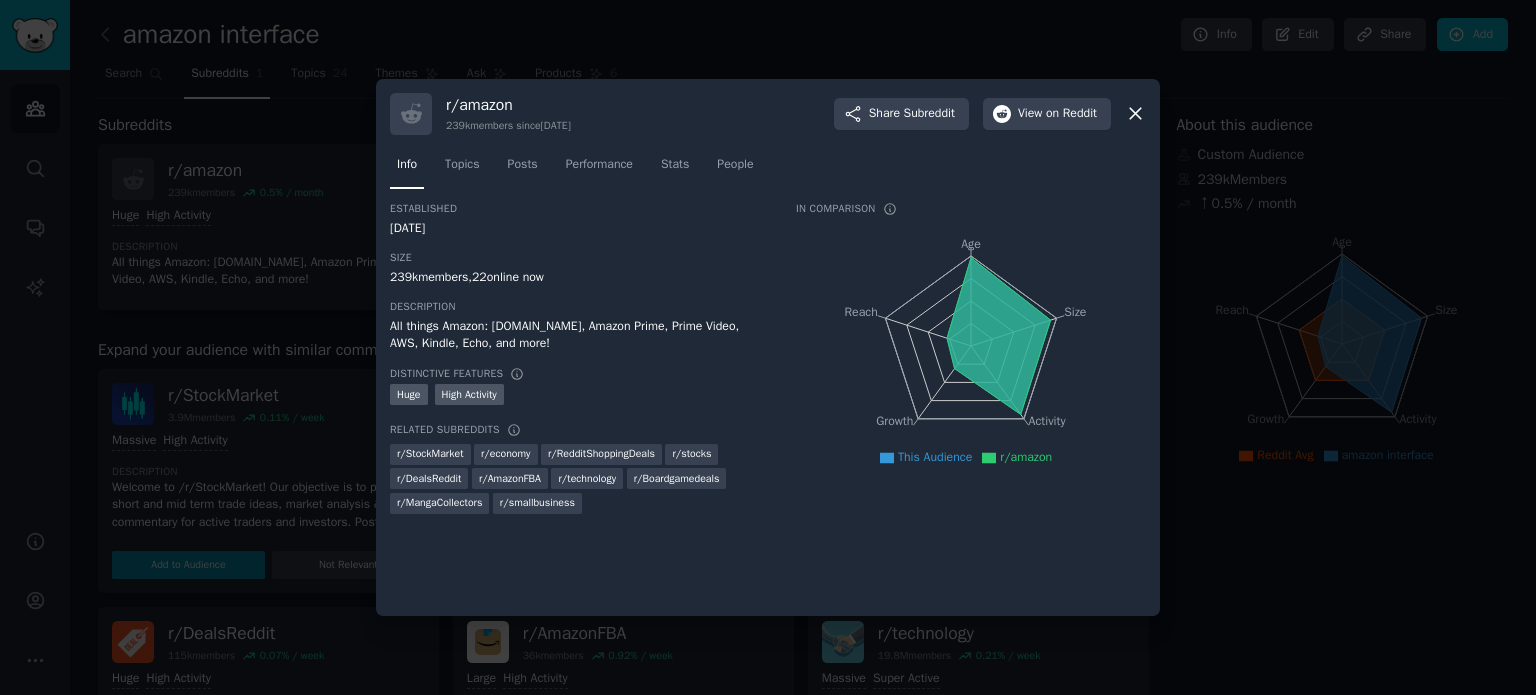 click at bounding box center [768, 347] 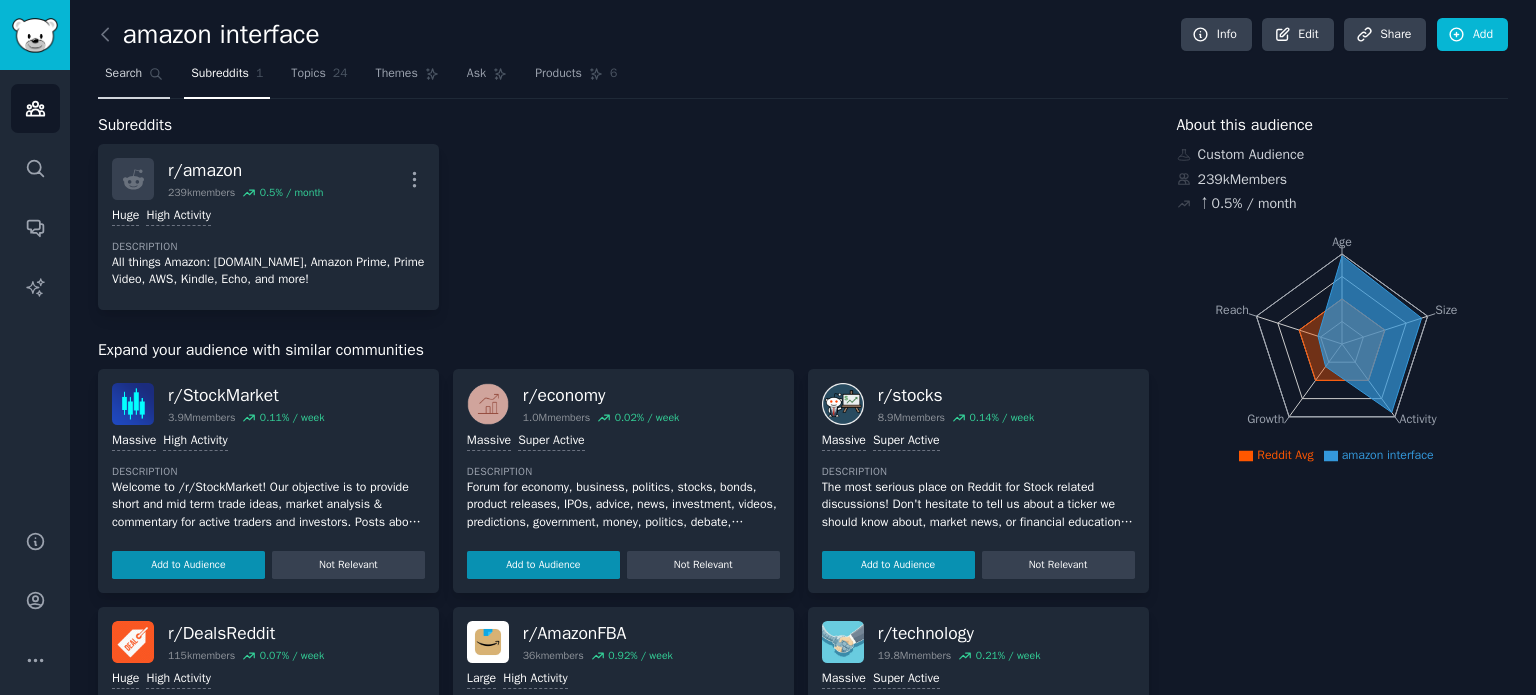 click on "Search" at bounding box center [123, 74] 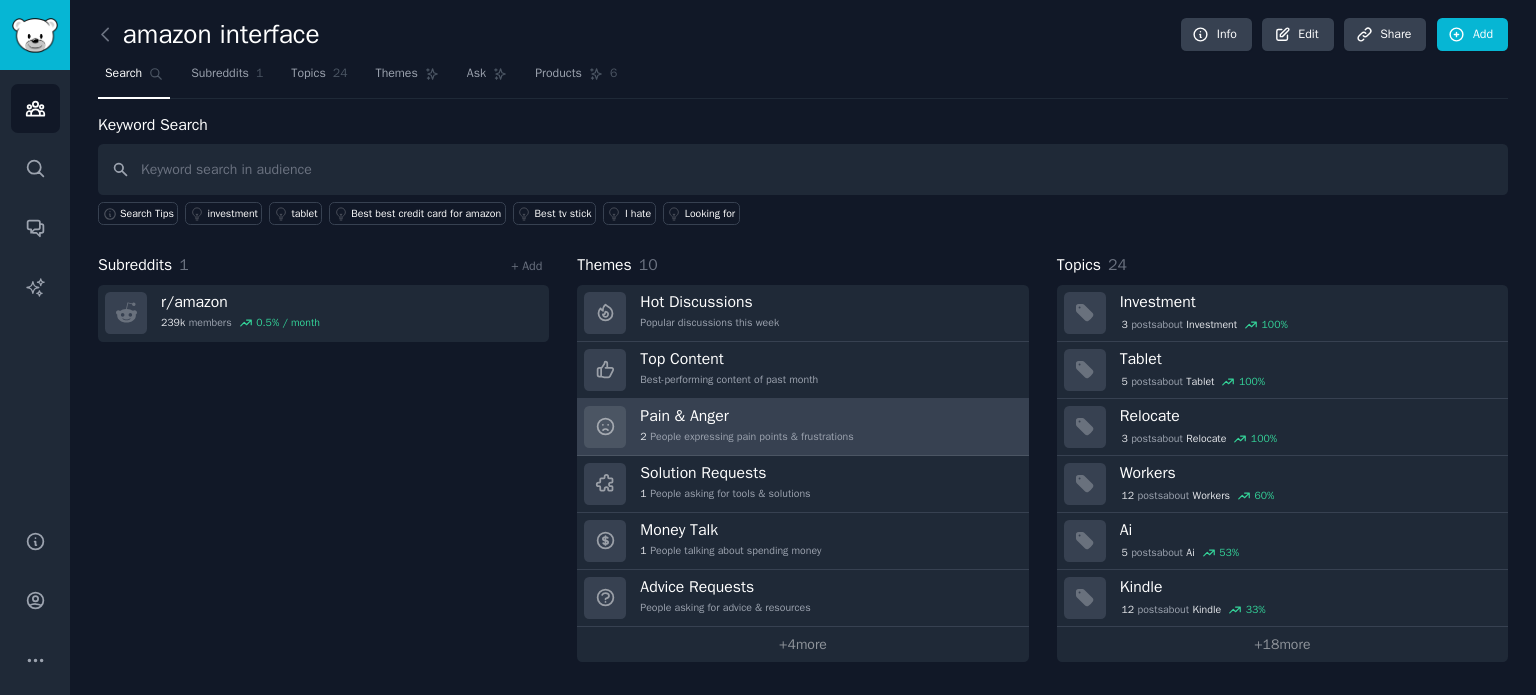 click on "2 People expressing pain points & frustrations" at bounding box center [746, 437] 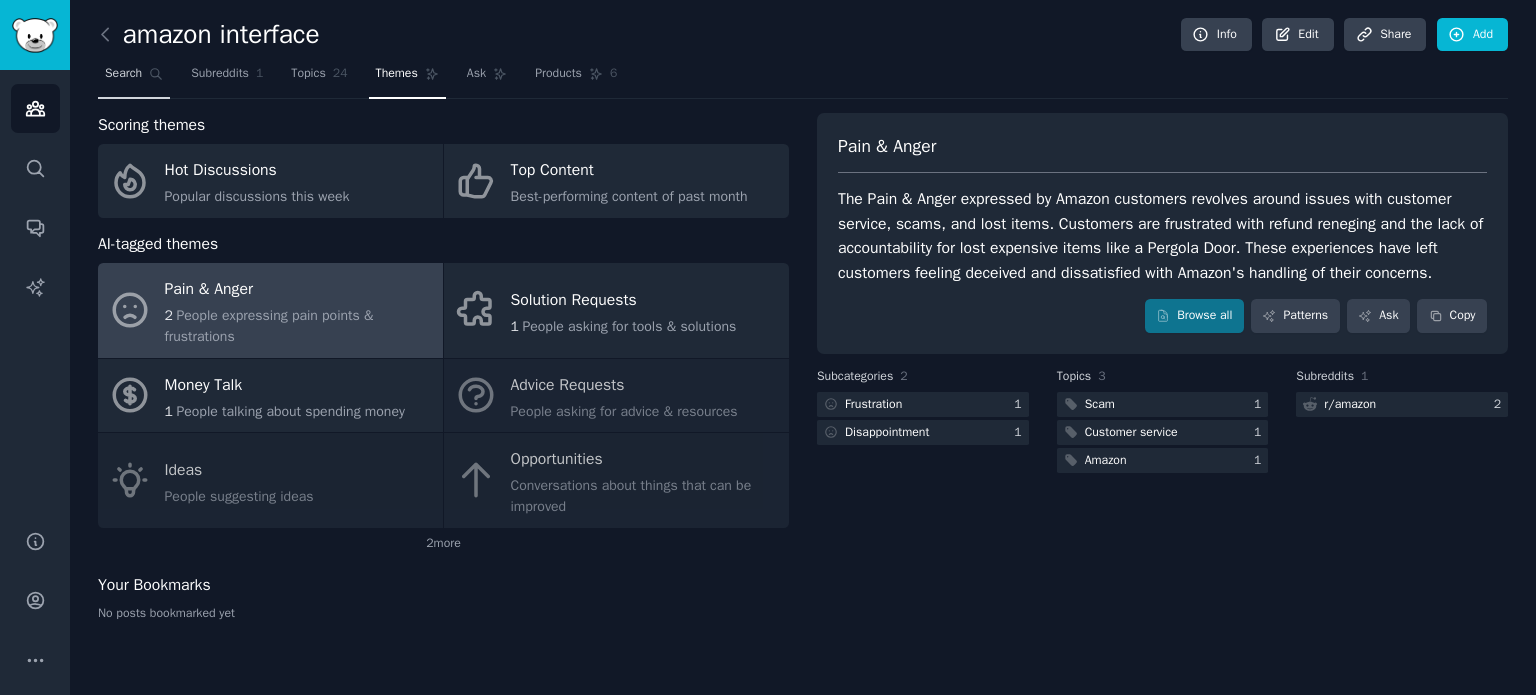click on "Search" at bounding box center [134, 78] 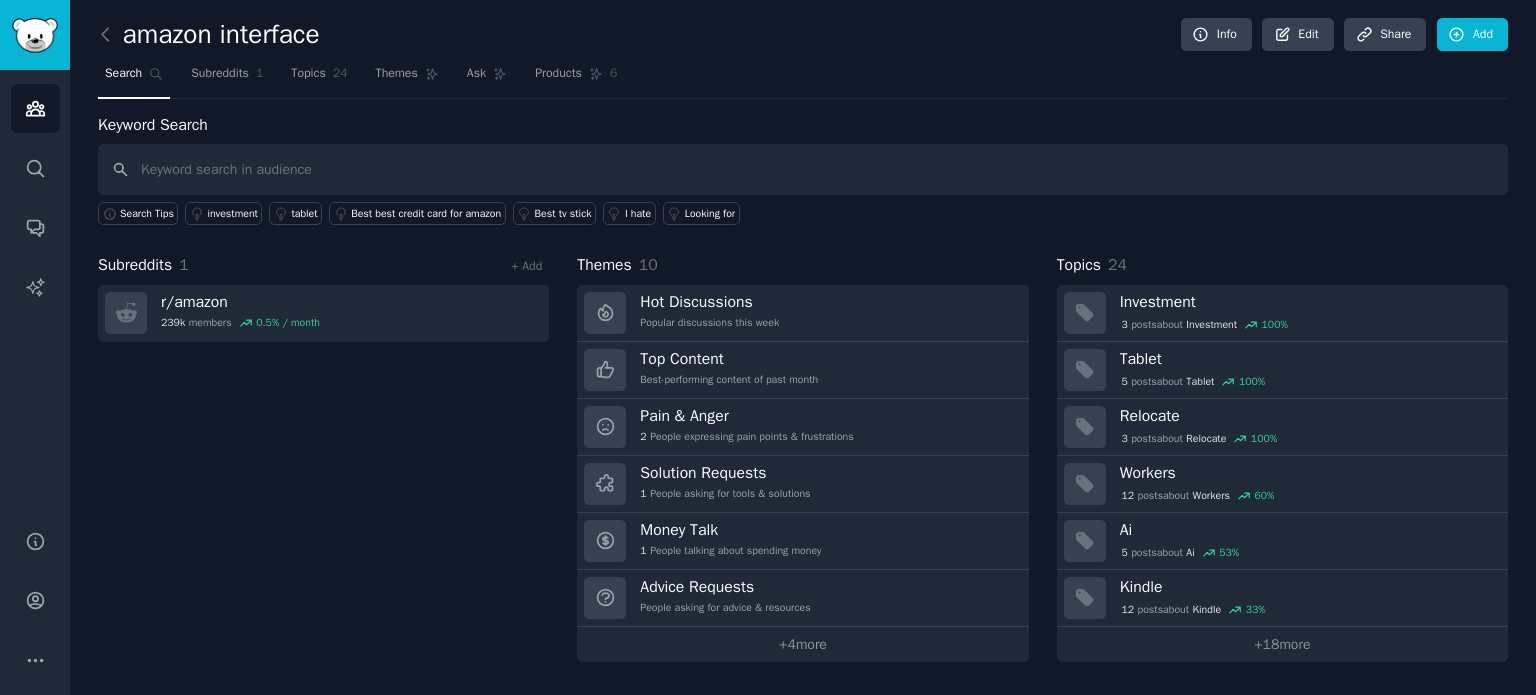 click on "amazon interface" at bounding box center [209, 35] 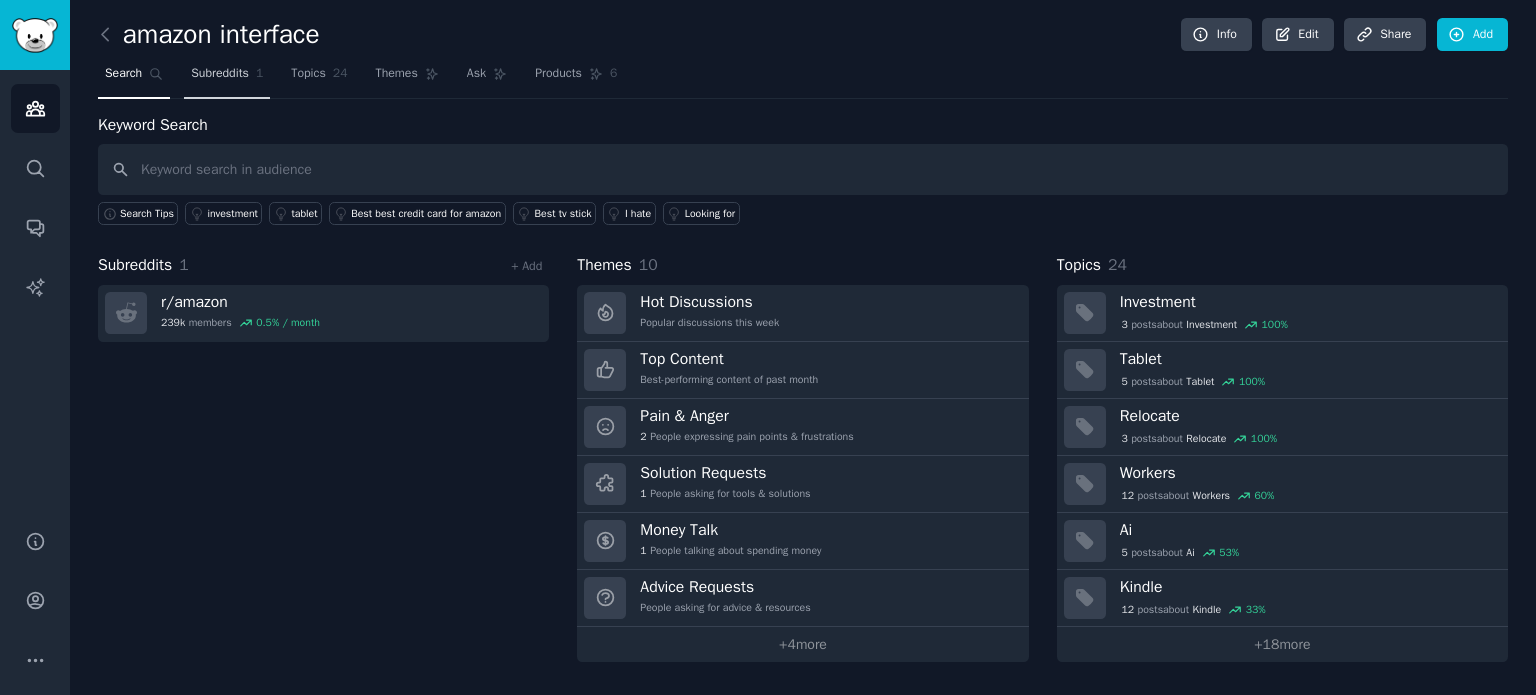 drag, startPoint x: 187, startPoint y: 31, endPoint x: 189, endPoint y: 85, distance: 54.037025 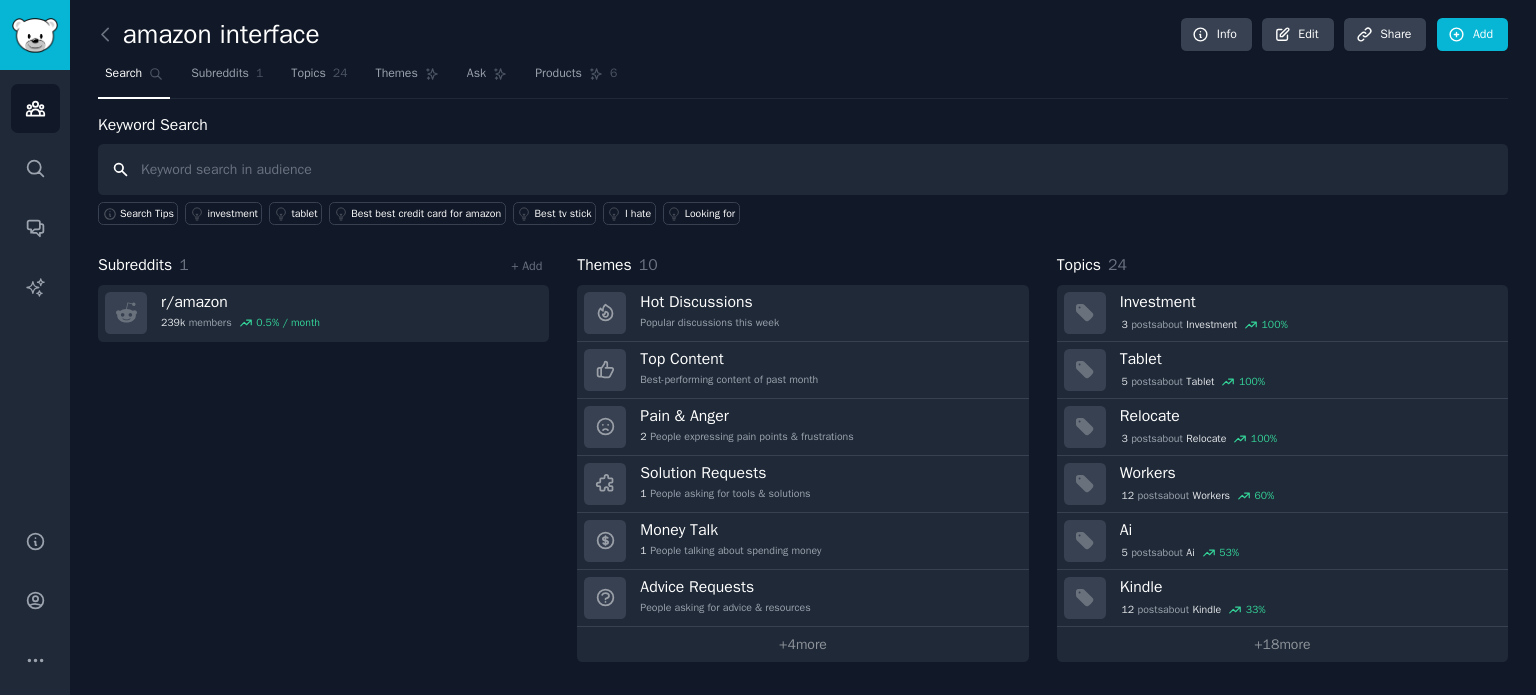 click at bounding box center [803, 169] 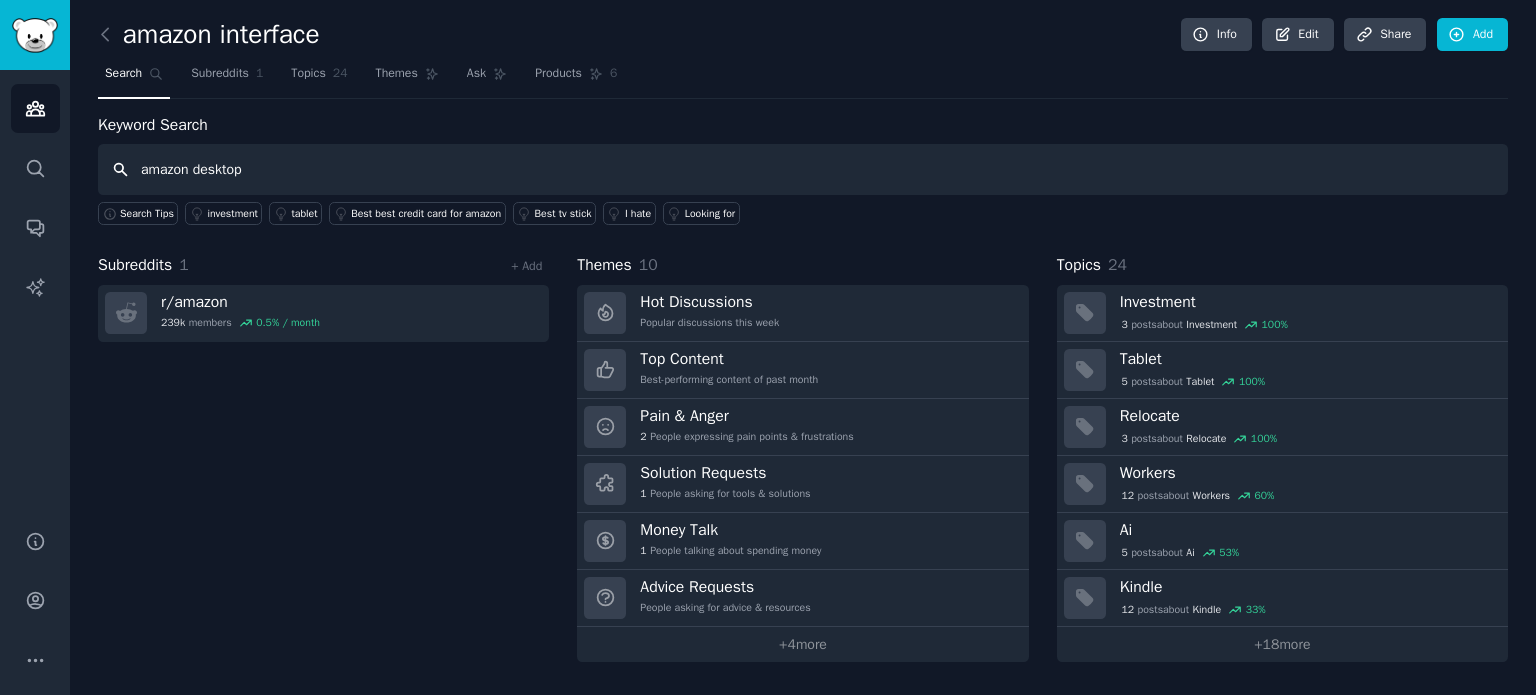 type on "amazon desktop" 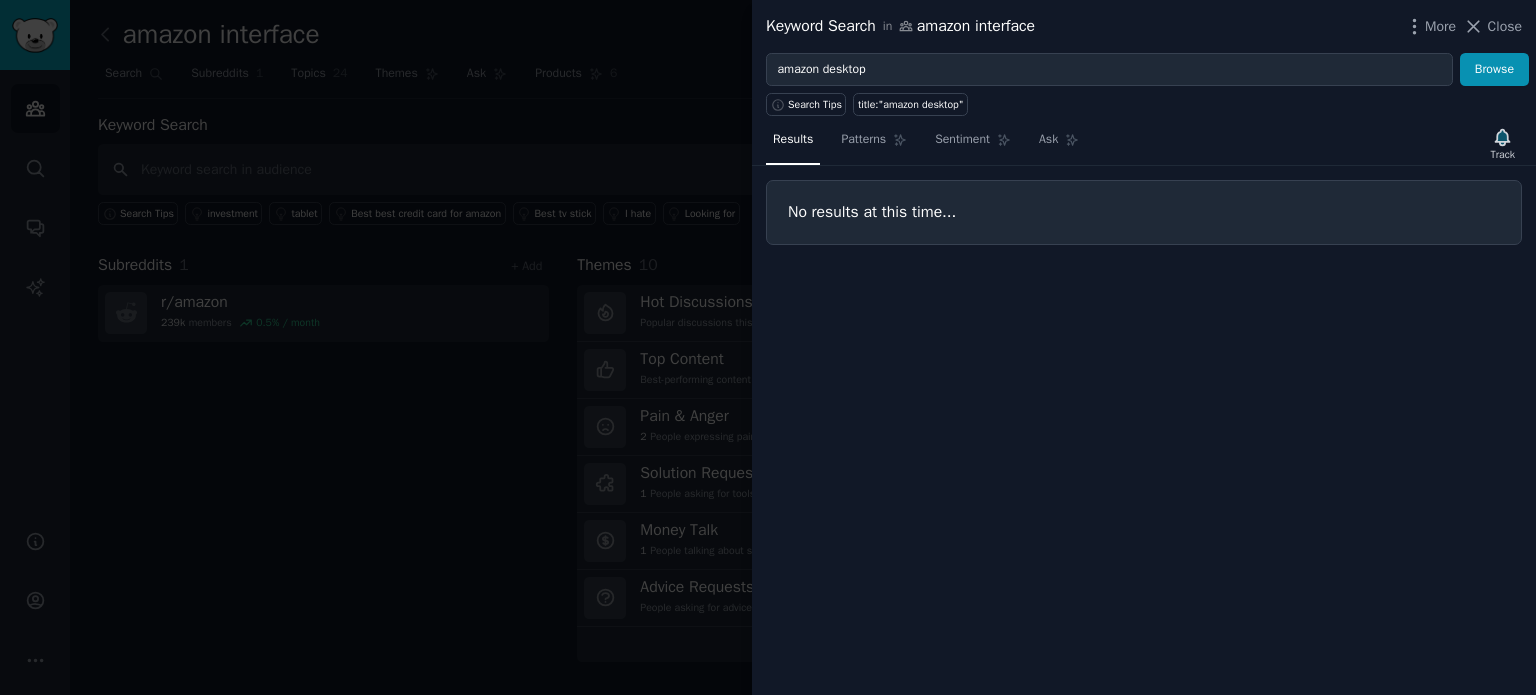 click at bounding box center [768, 347] 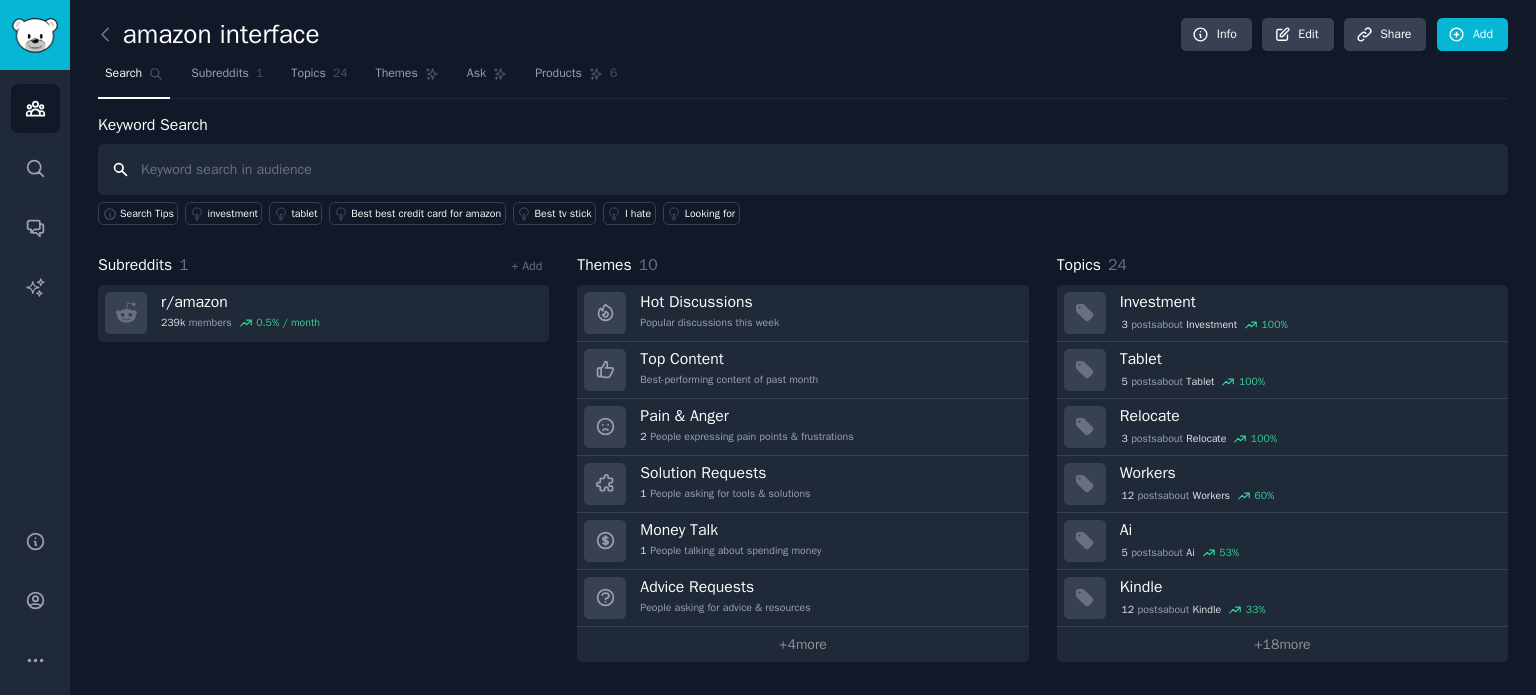 click at bounding box center [803, 169] 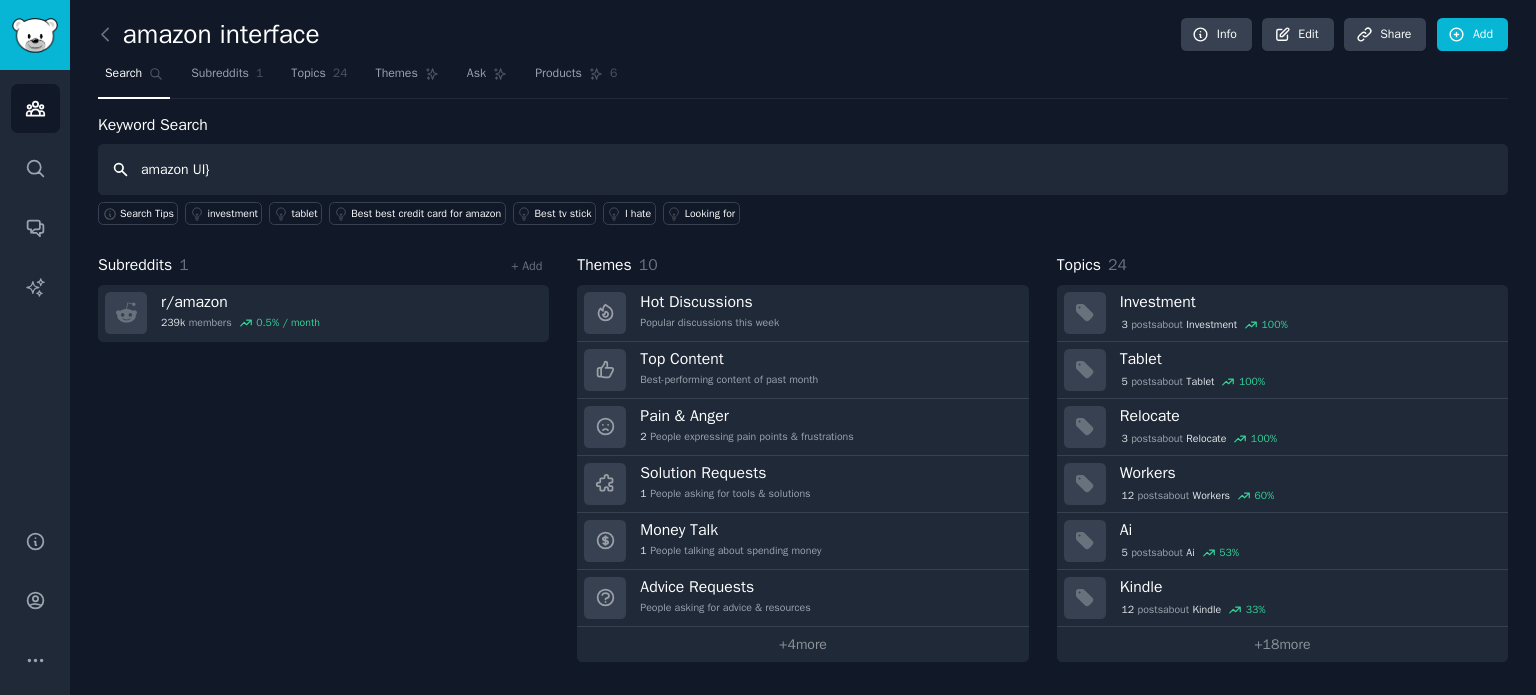 type on "amazon UI}" 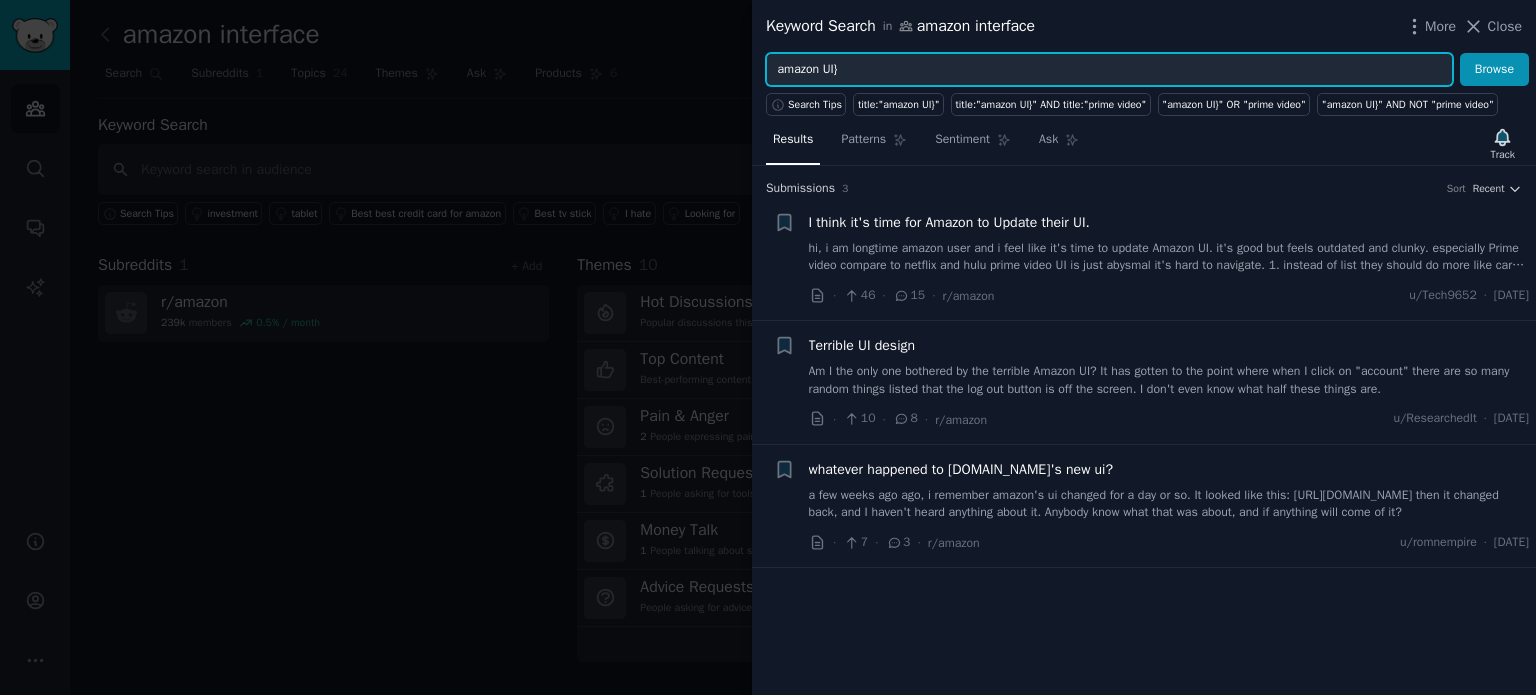 click on "amazon UI}" at bounding box center (1109, 70) 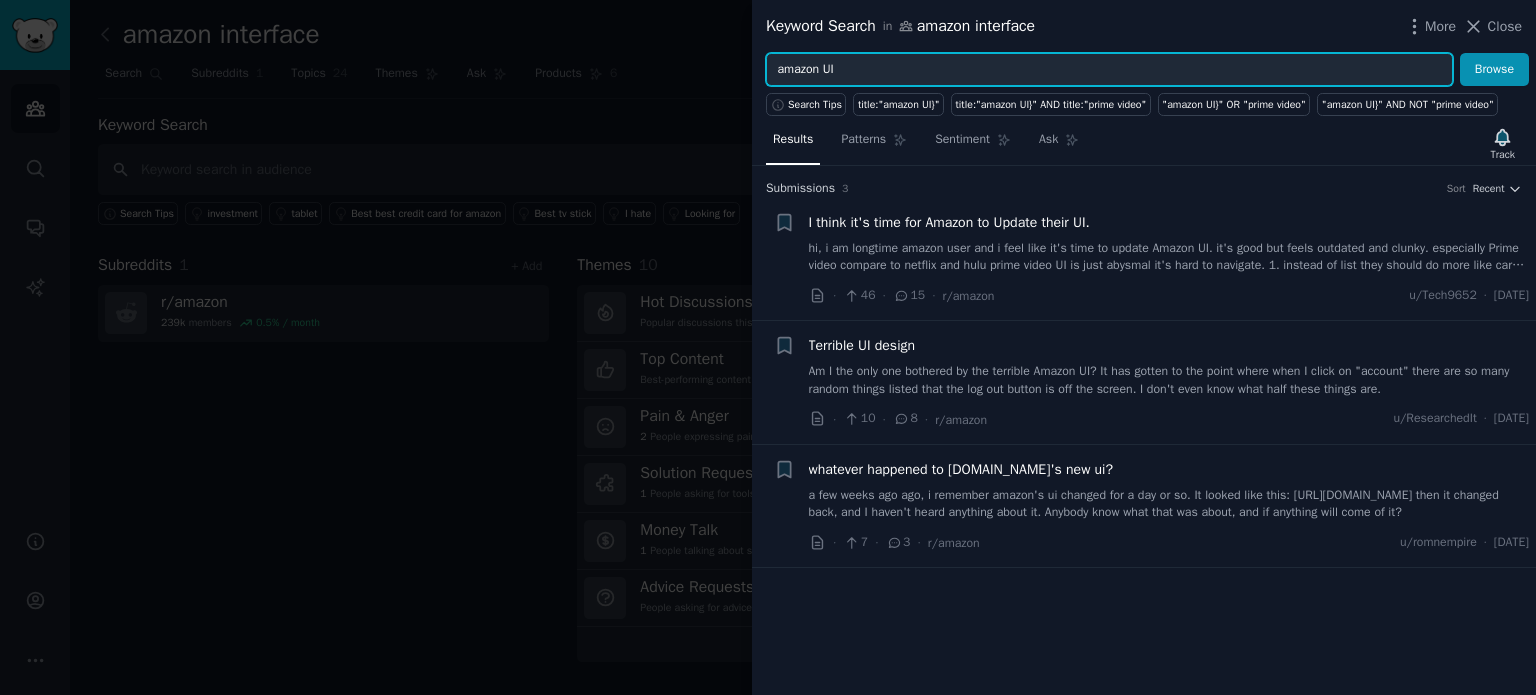 type on "amazon UI" 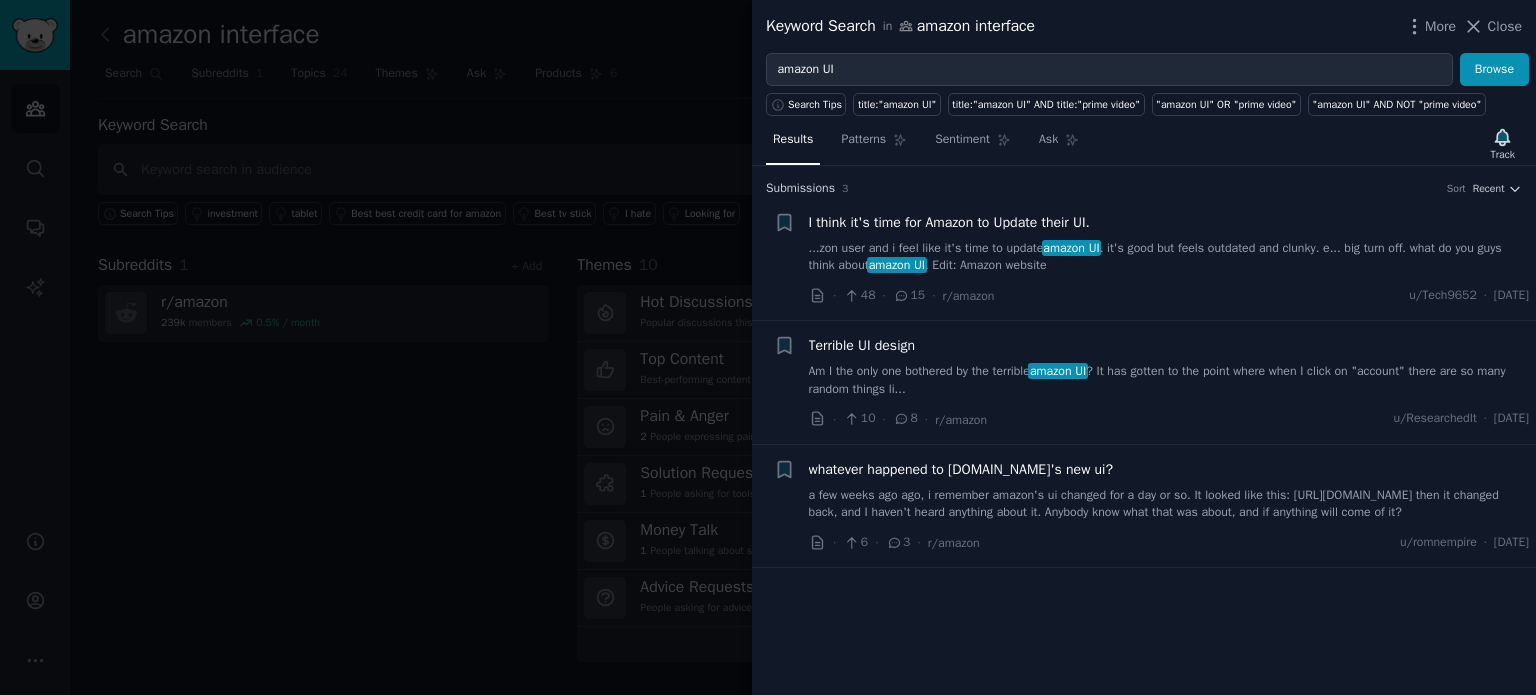 click on "Am I the only one bothered by the terrible  amazon UI ? It has gotten to the point where when I click on "account" there are so many random things li..." at bounding box center [1169, 380] 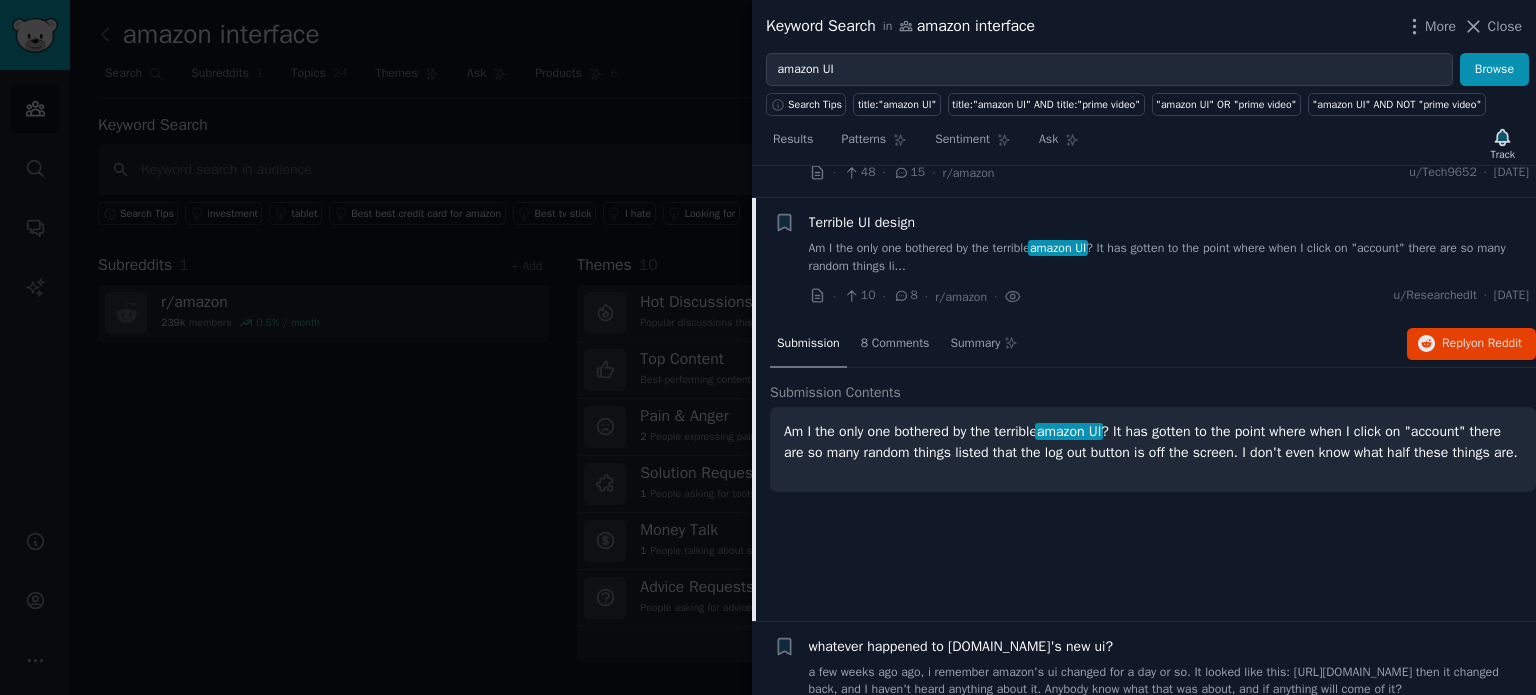 scroll, scrollTop: 155, scrollLeft: 0, axis: vertical 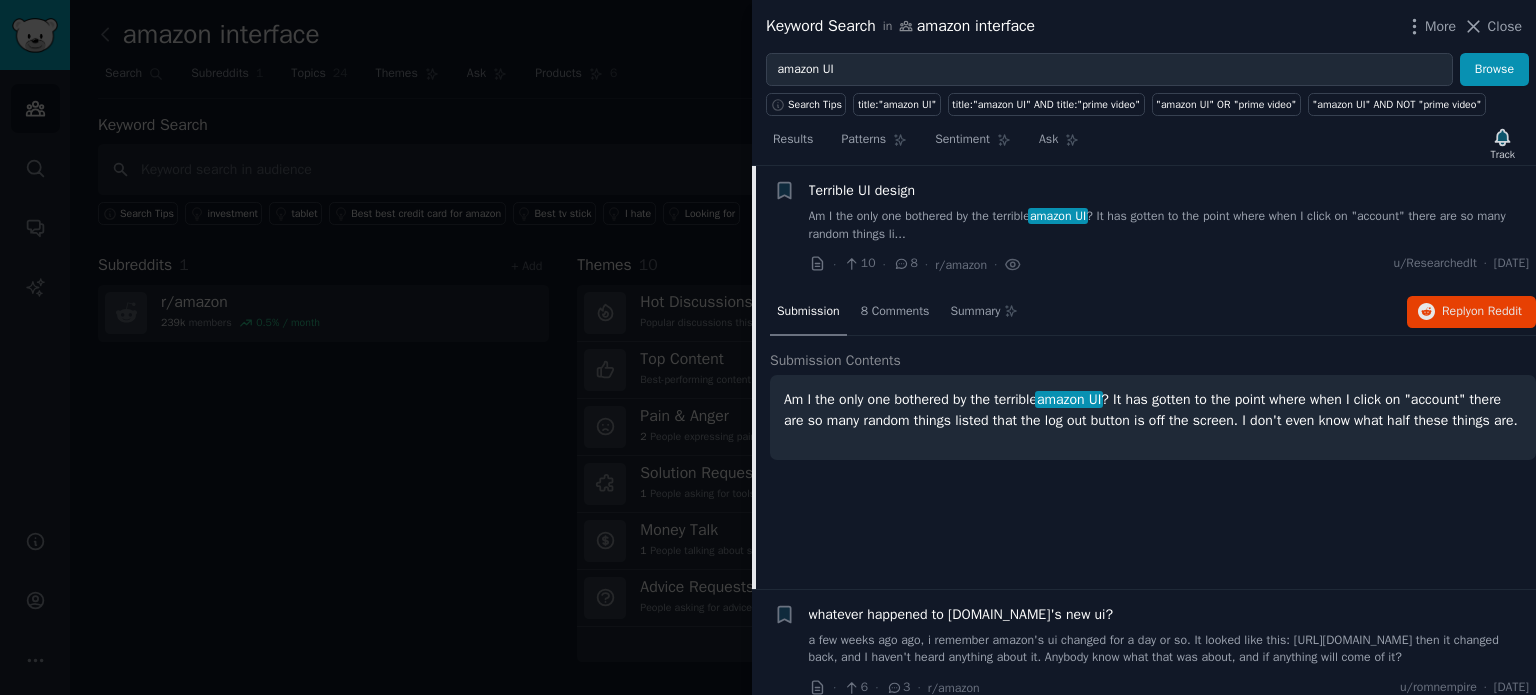 click on "Am I the only one bothered by the terrible  amazon UI ? It has gotten to the point where when I click on "account" there are so many random things listed that the log out button is off the screen. I don't even know what half these things are." at bounding box center (1153, 410) 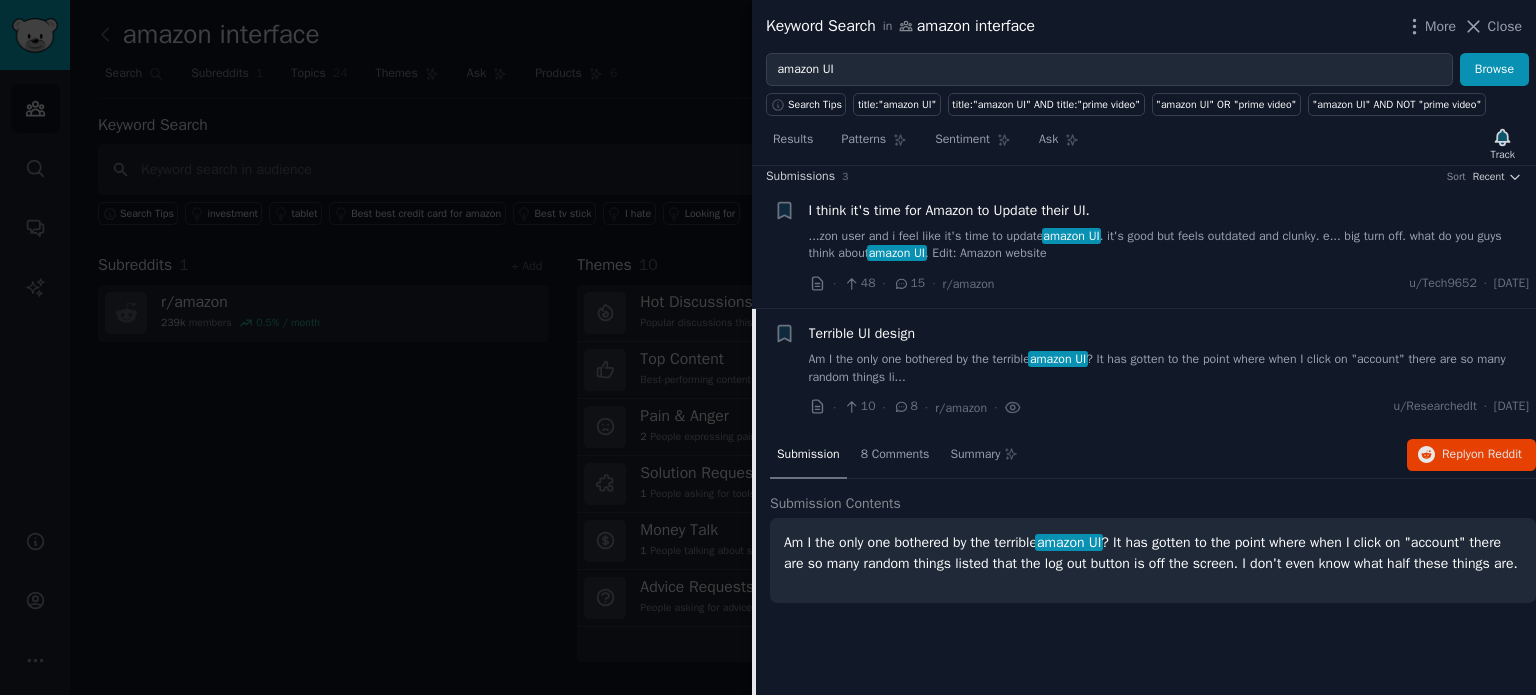 scroll, scrollTop: 0, scrollLeft: 0, axis: both 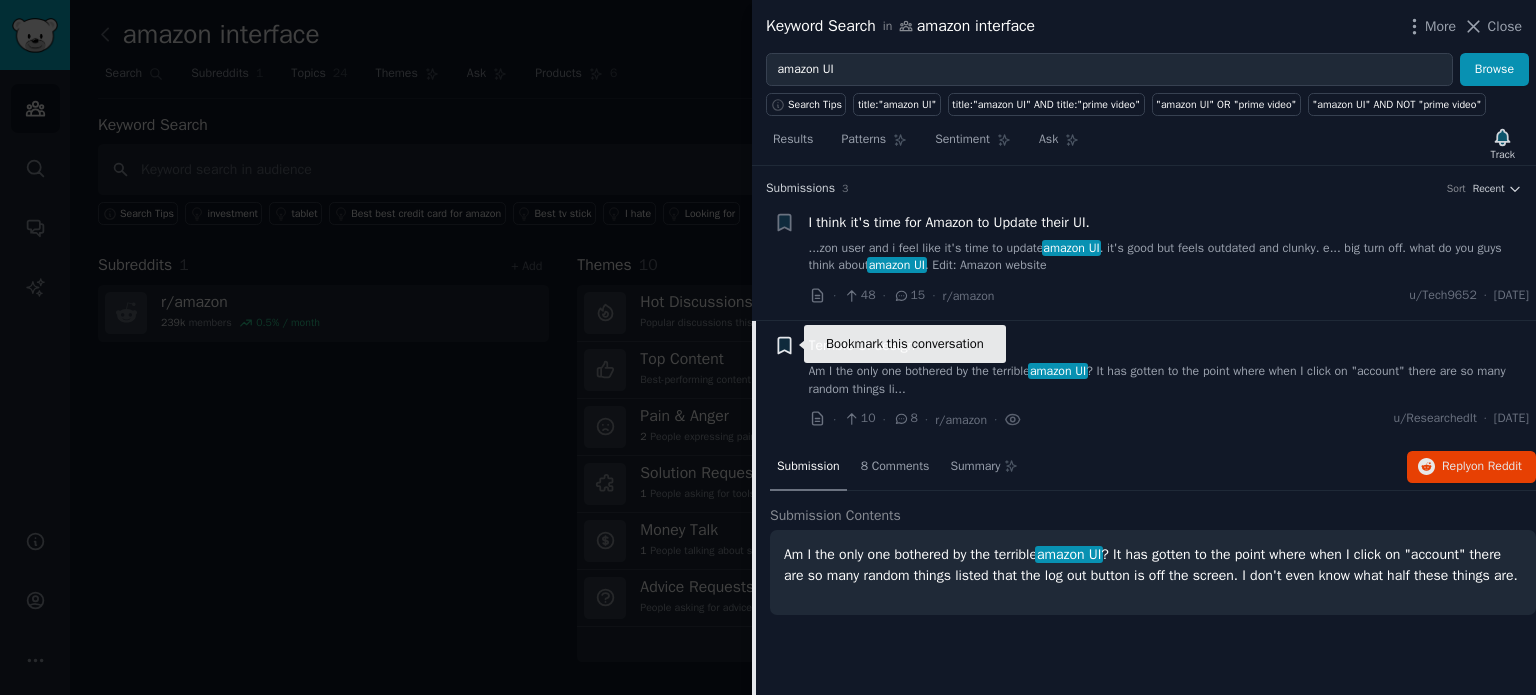click 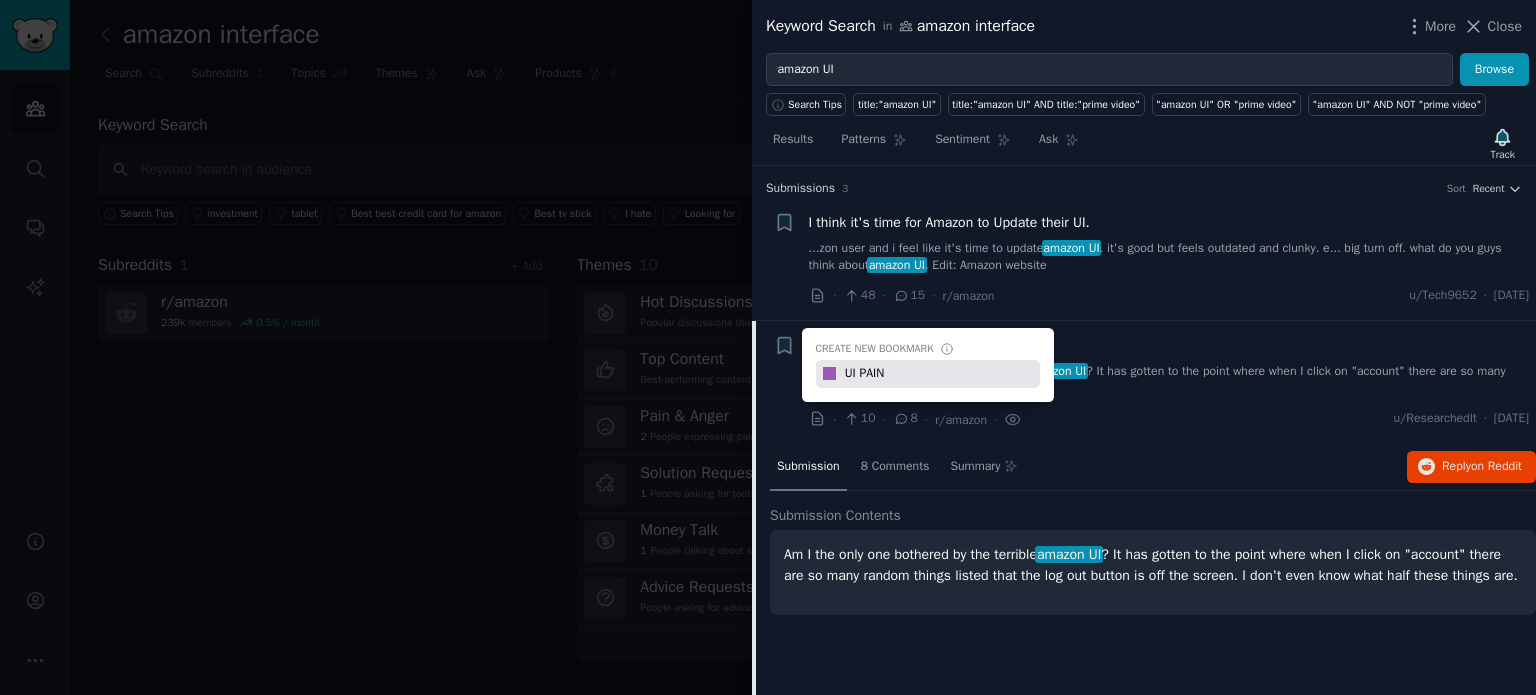 type on "UI PAIN" 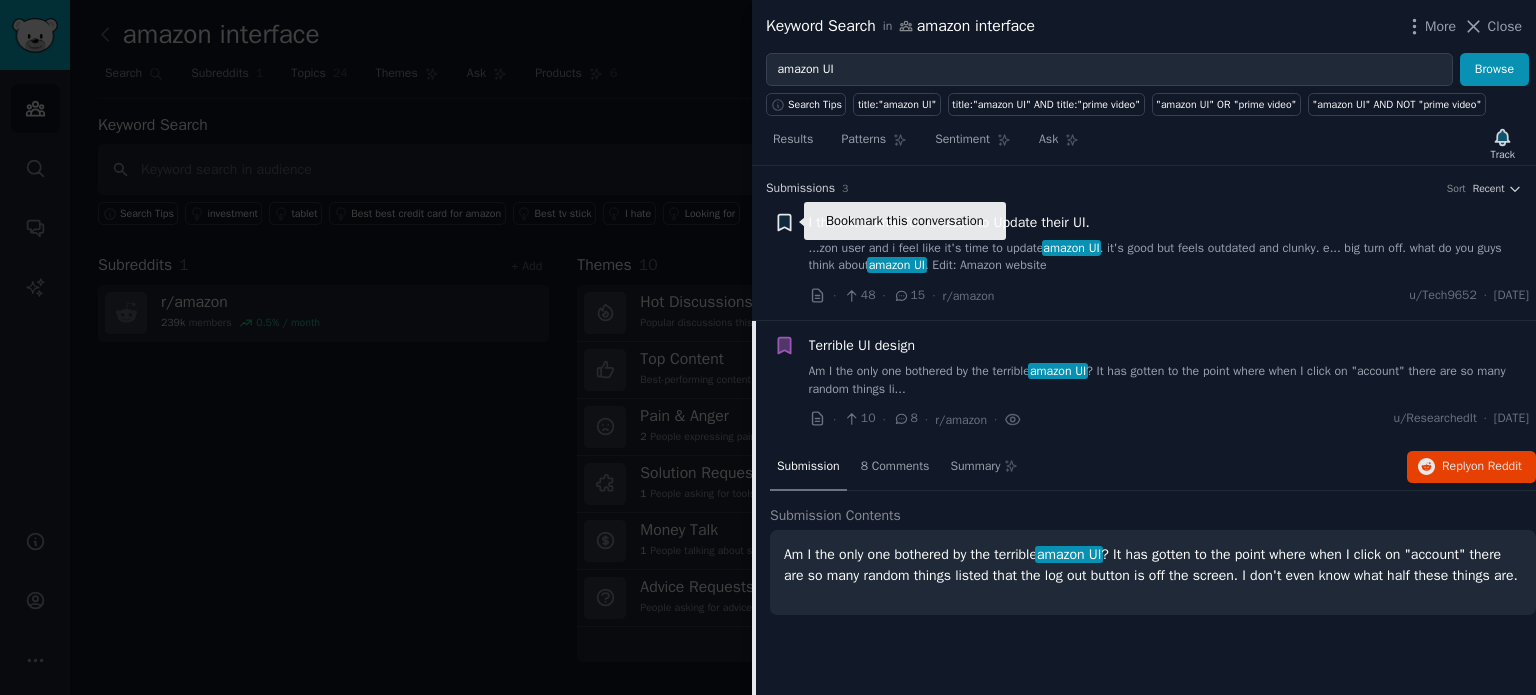 click 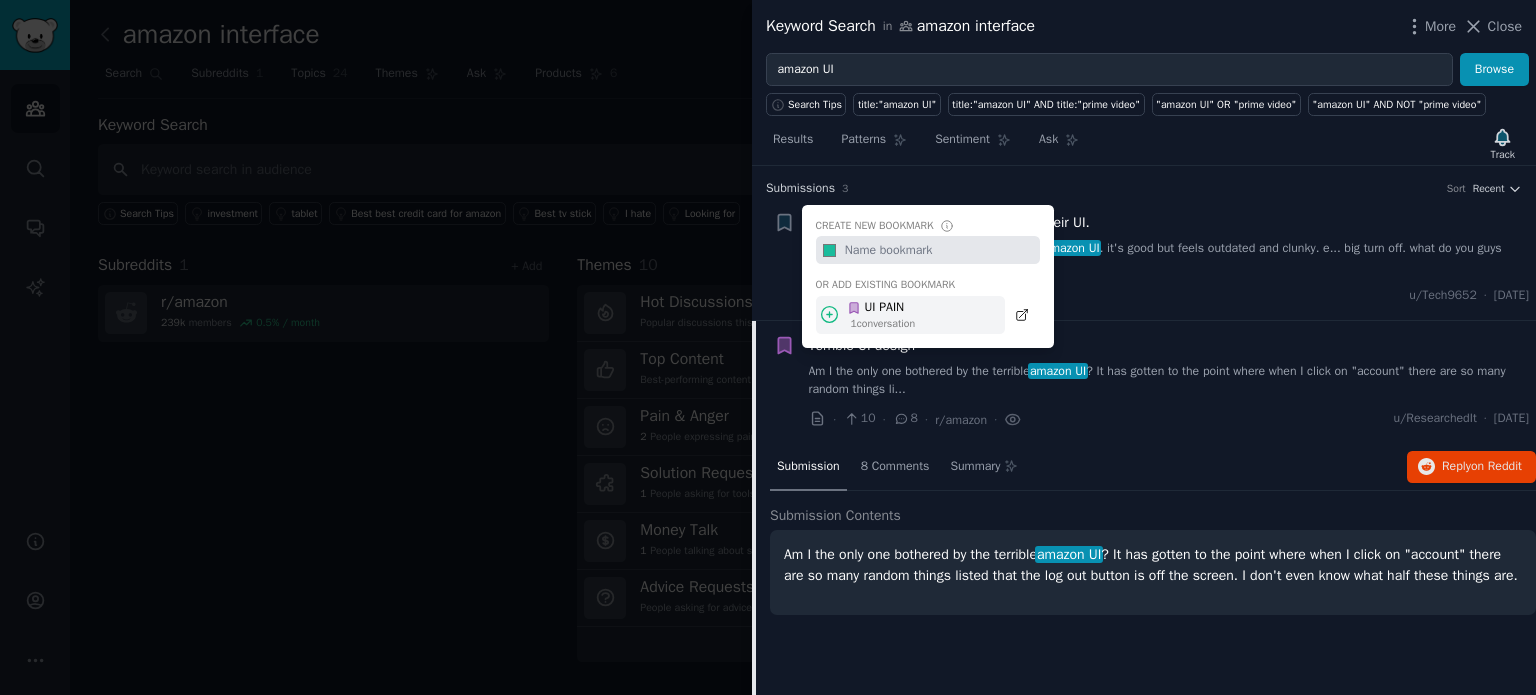 click on "1  conversation" at bounding box center (883, 324) 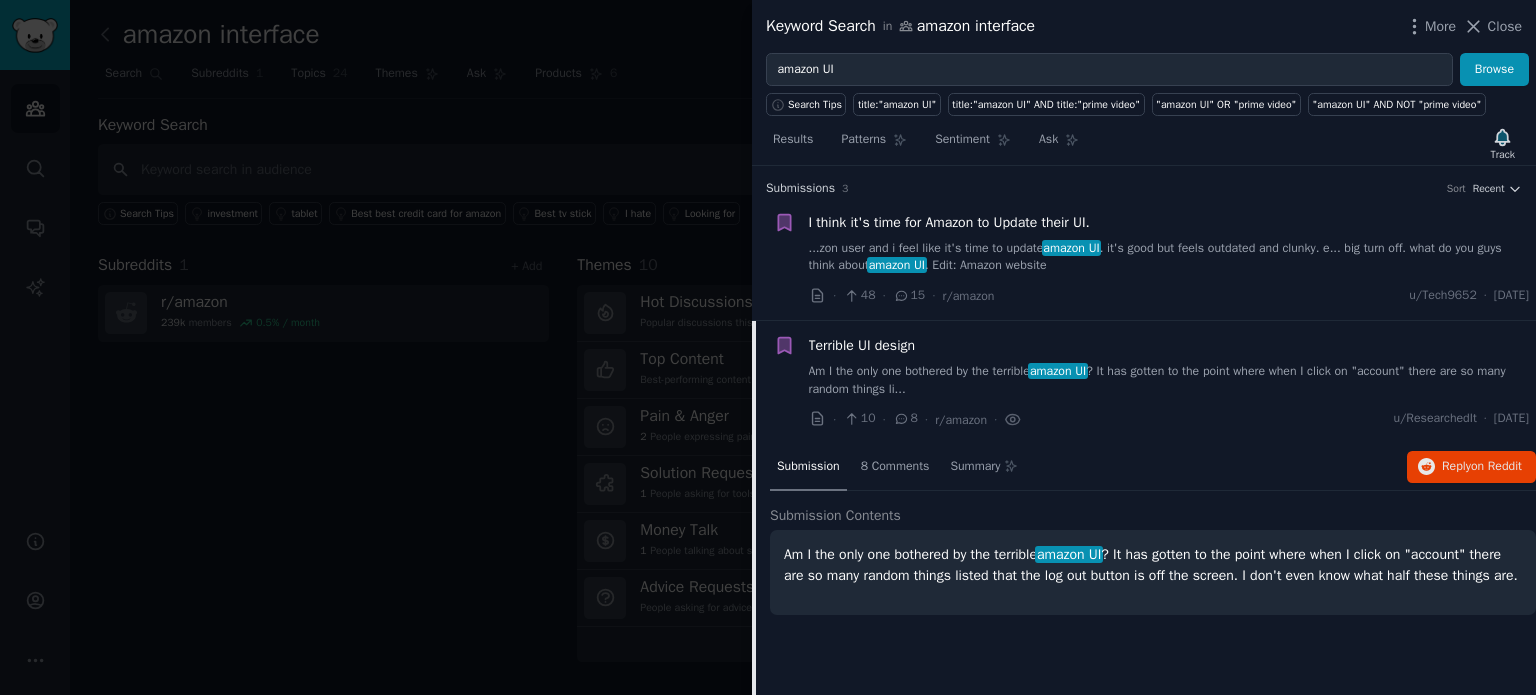 click at bounding box center (768, 347) 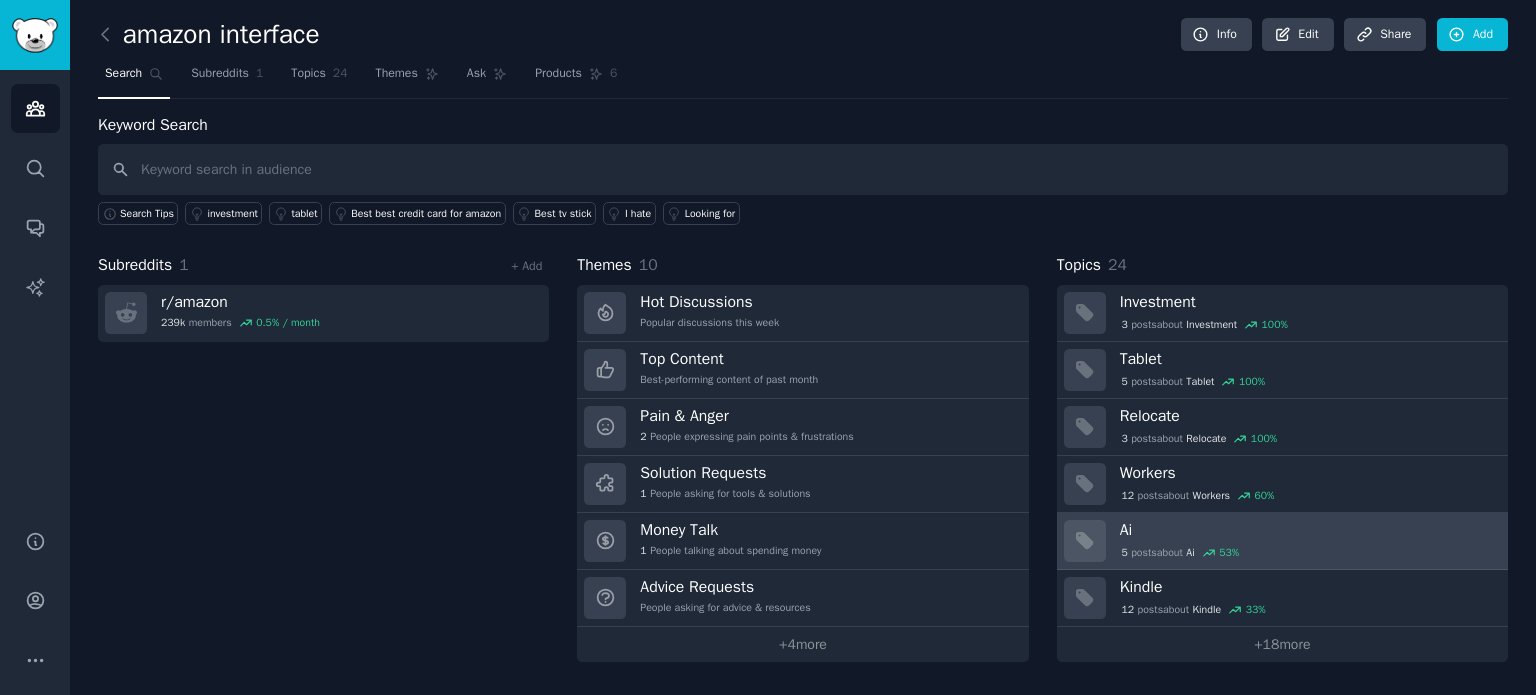click on "Ai" at bounding box center (1307, 530) 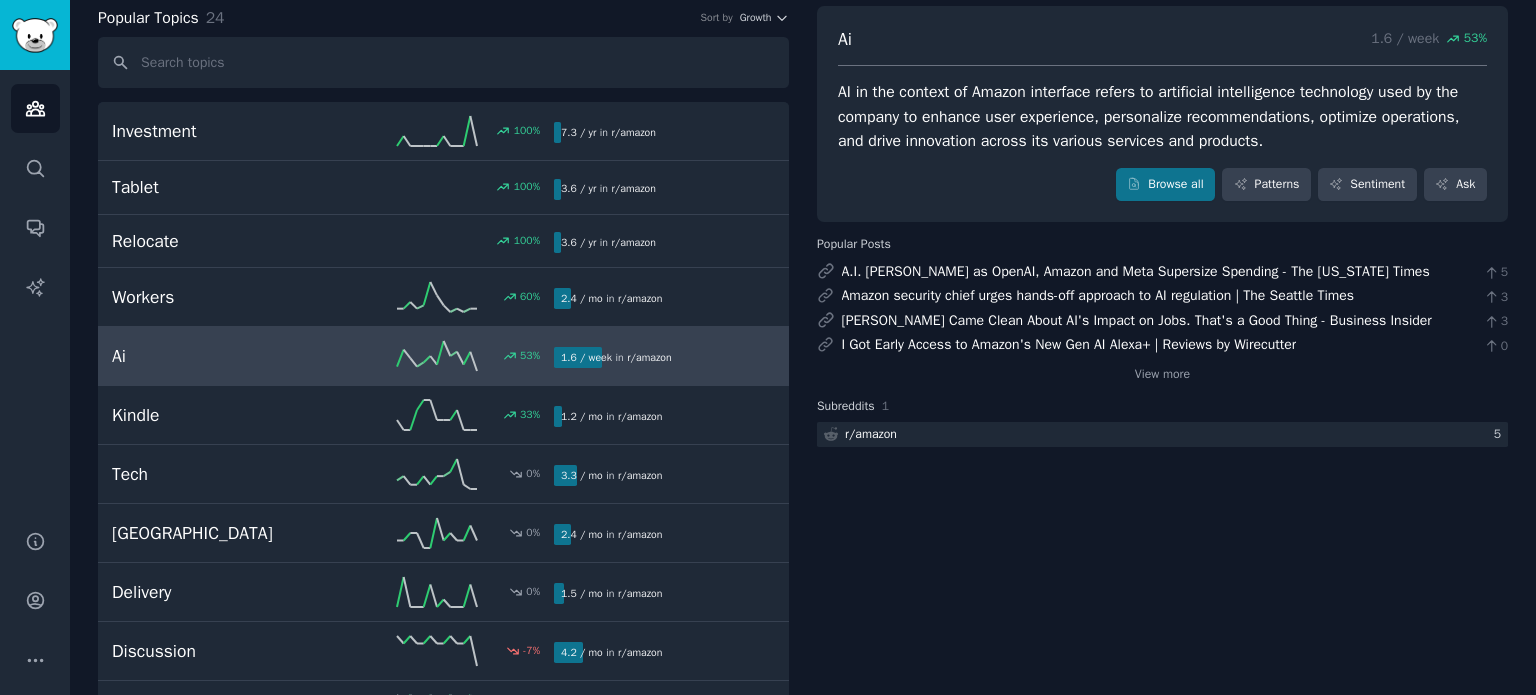 scroll, scrollTop: 100, scrollLeft: 0, axis: vertical 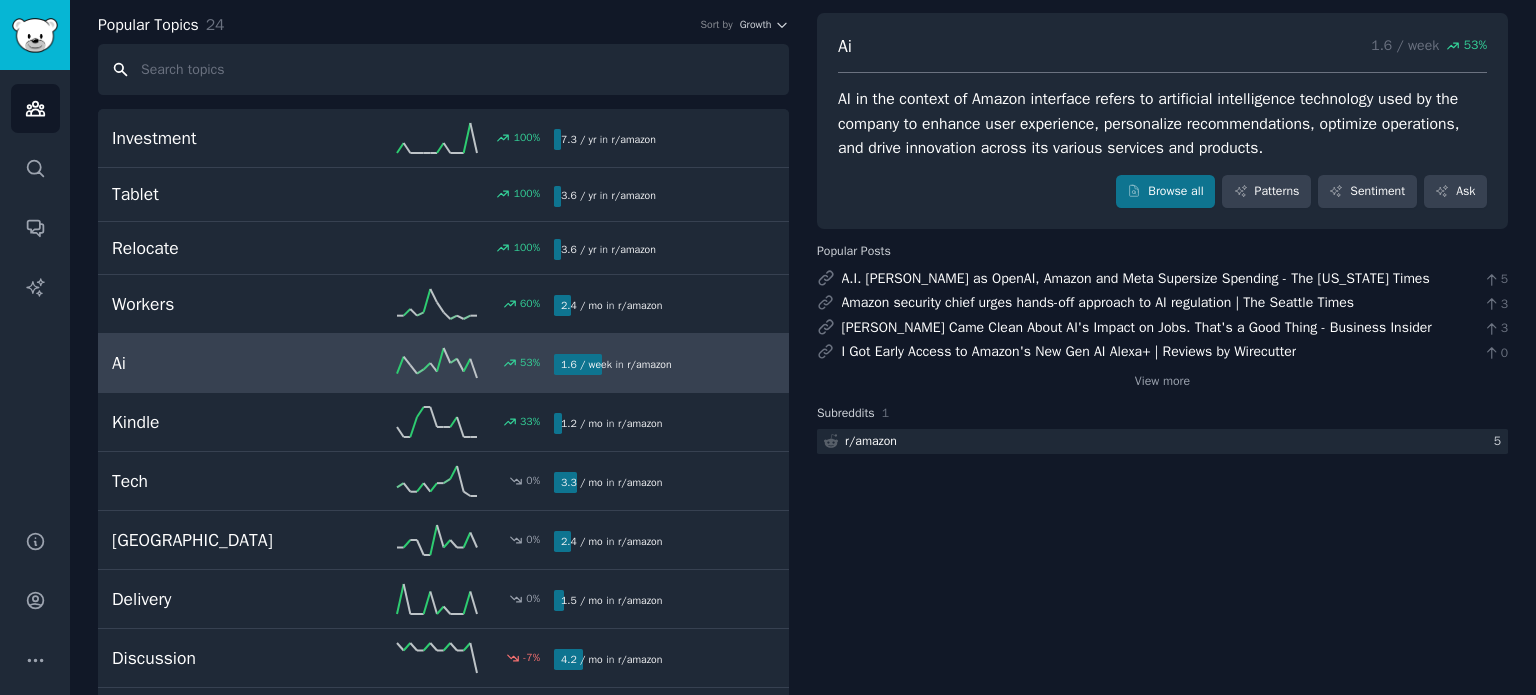 click at bounding box center [443, 69] 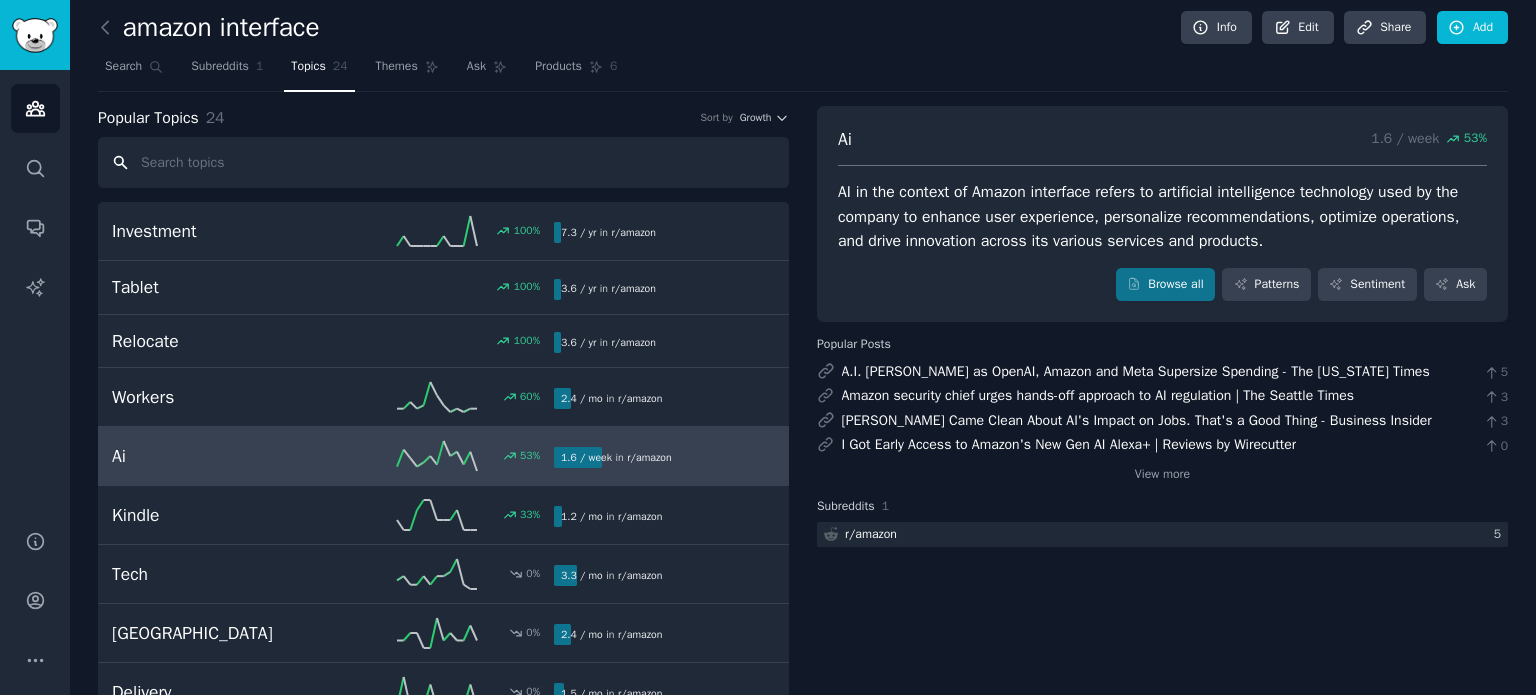 scroll, scrollTop: 0, scrollLeft: 0, axis: both 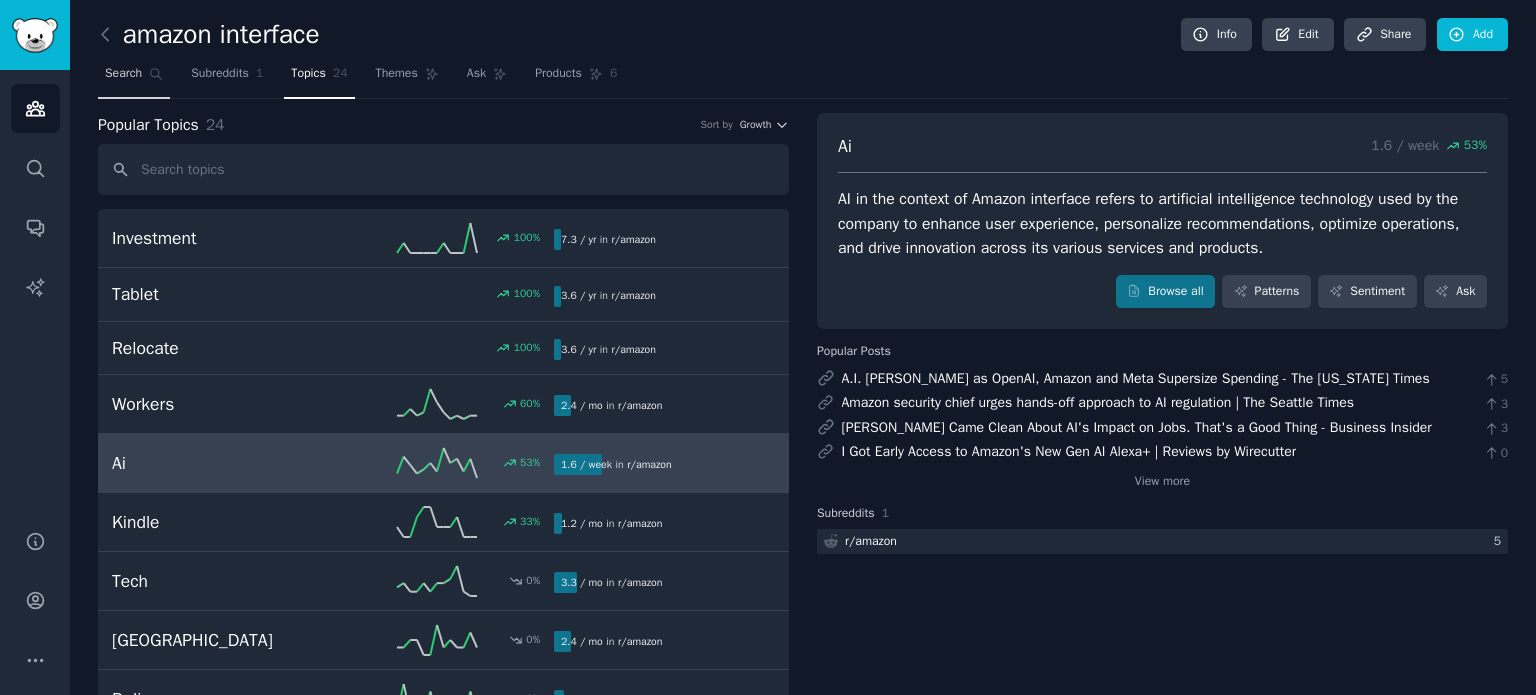 click on "Search" at bounding box center [123, 74] 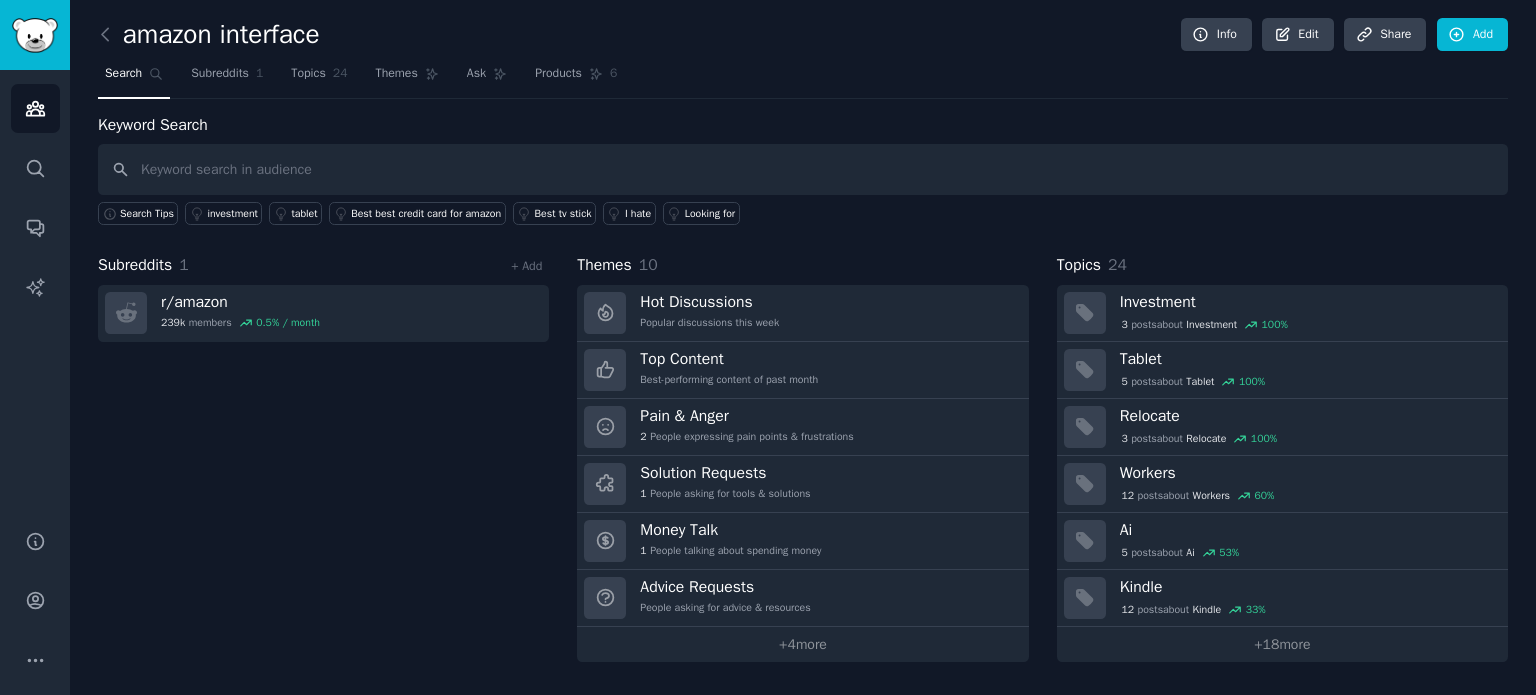 click on "Search" at bounding box center [123, 74] 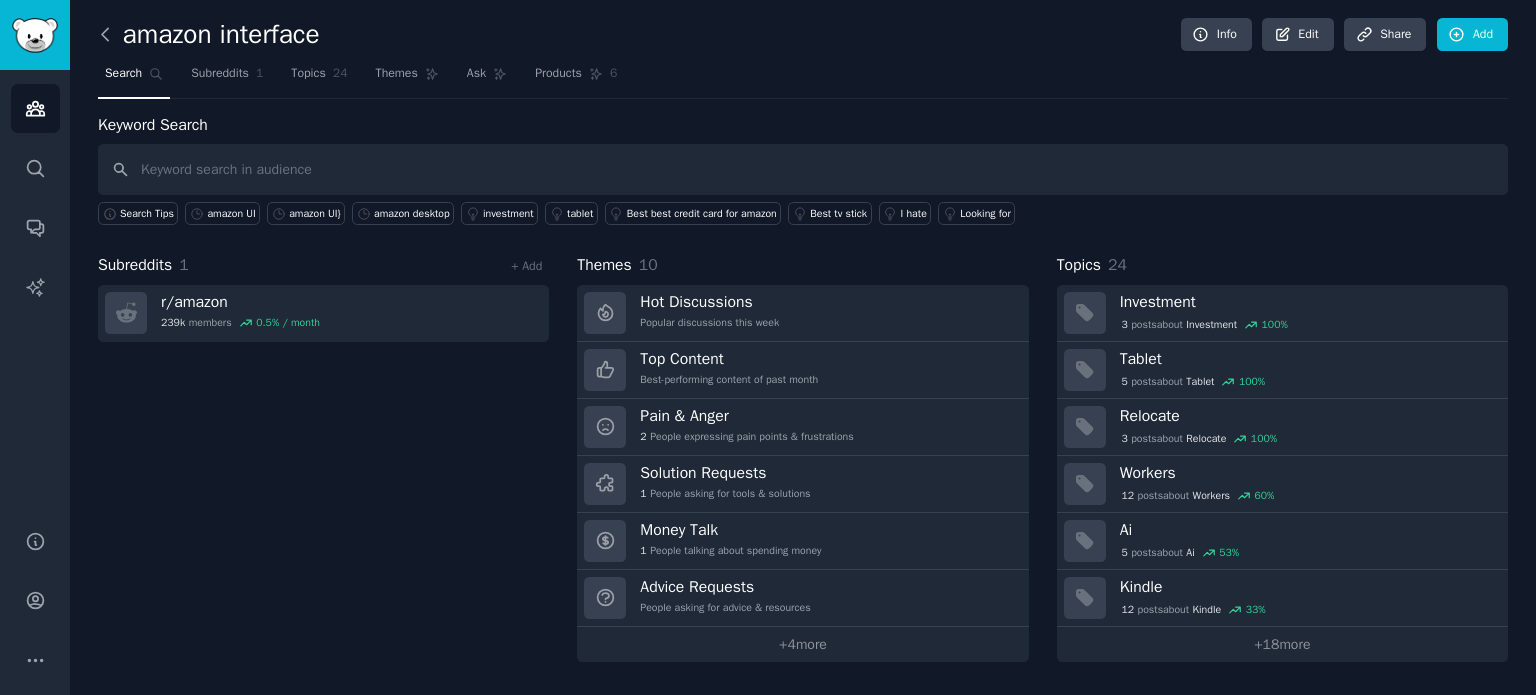 click 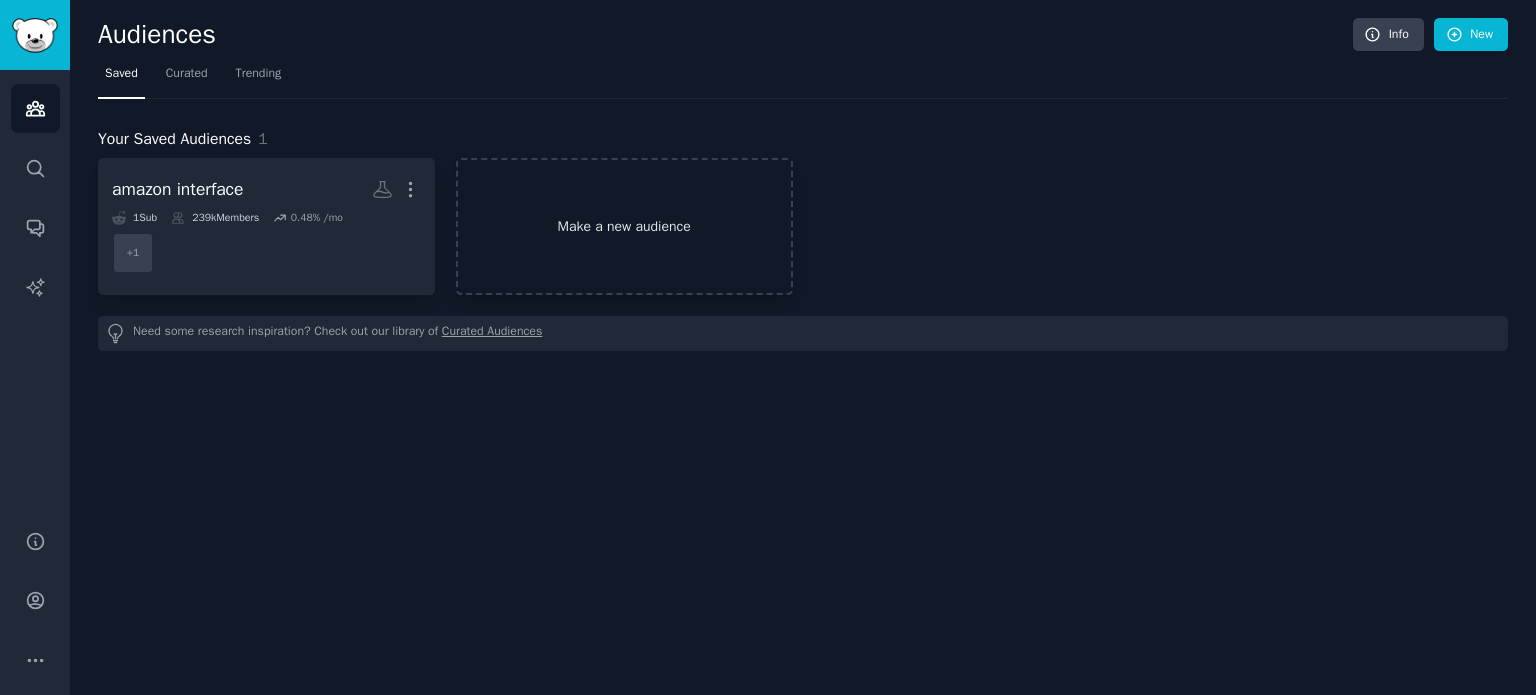 click on "Make a new audience" at bounding box center (624, 226) 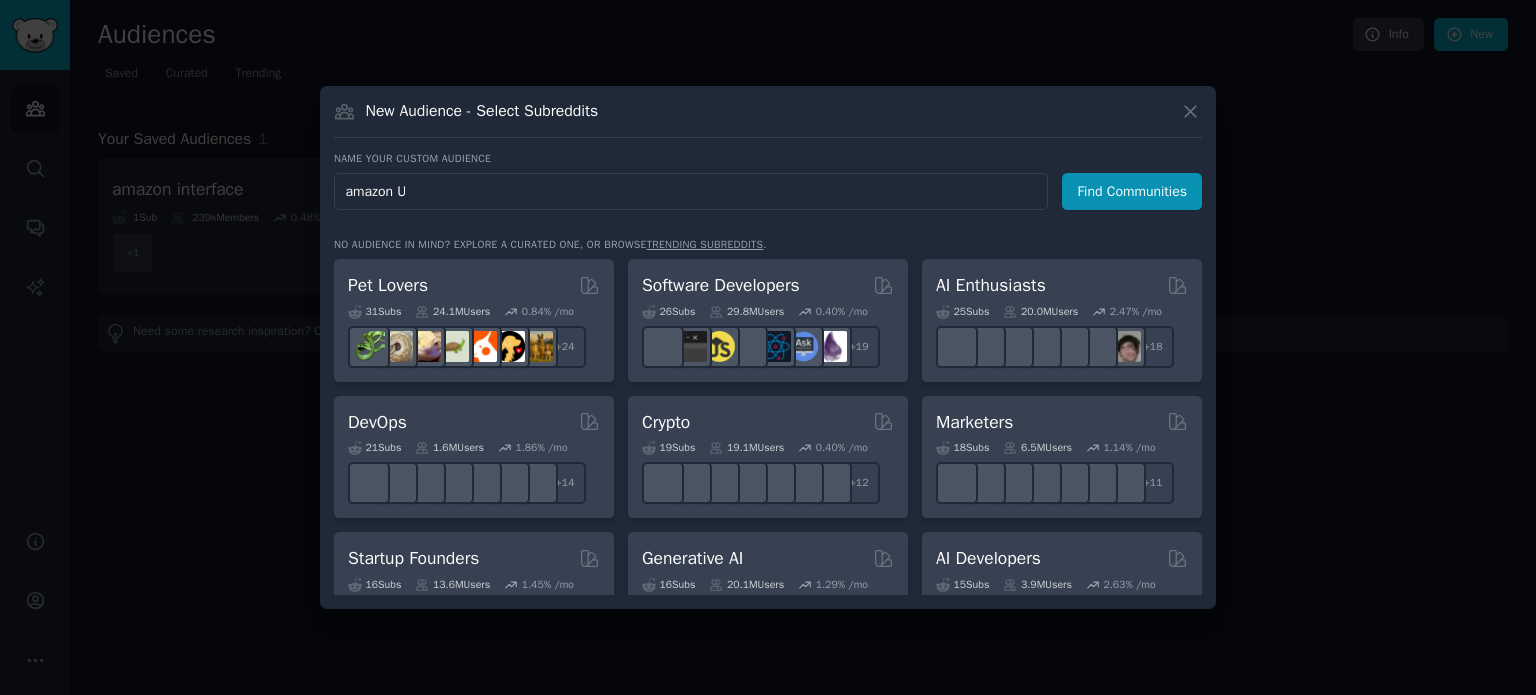 type on "amazon UI" 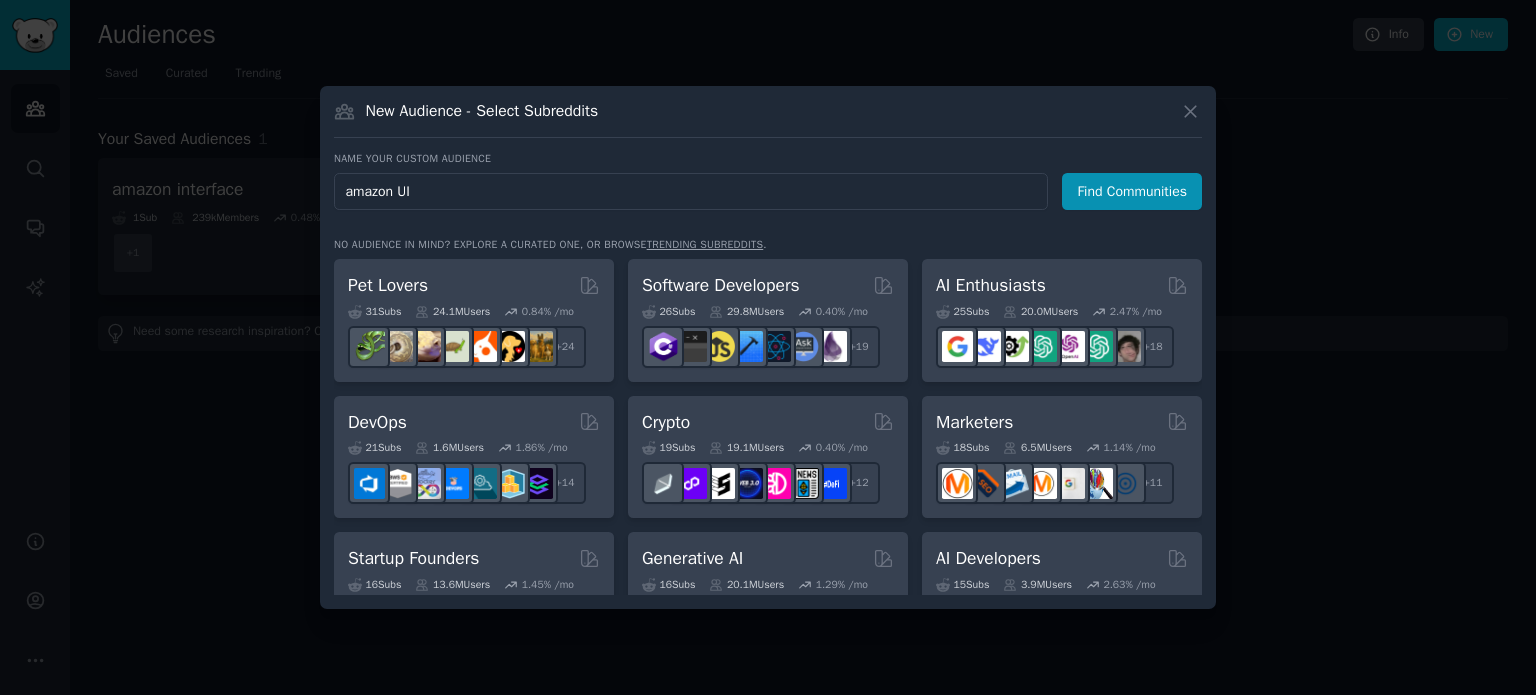 click on "Find Communities" at bounding box center (1132, 191) 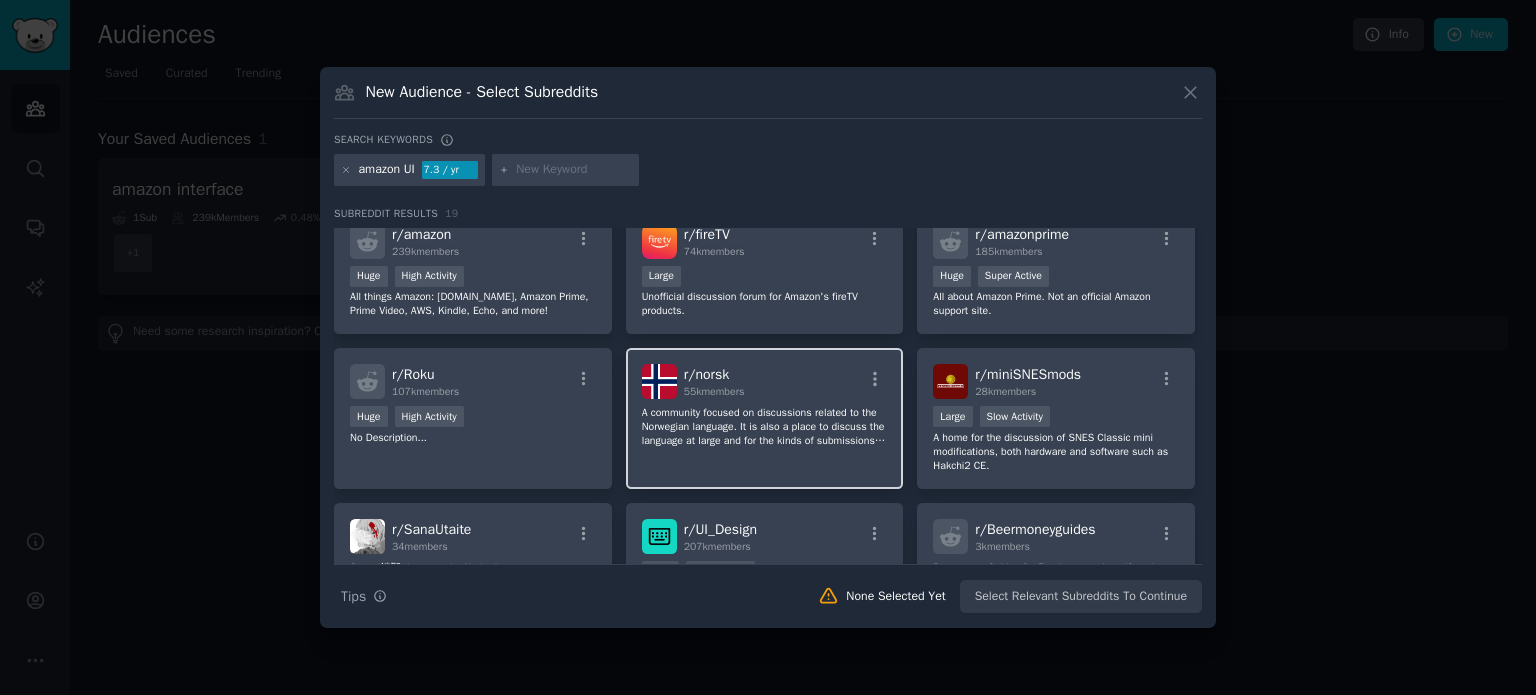 scroll, scrollTop: 0, scrollLeft: 0, axis: both 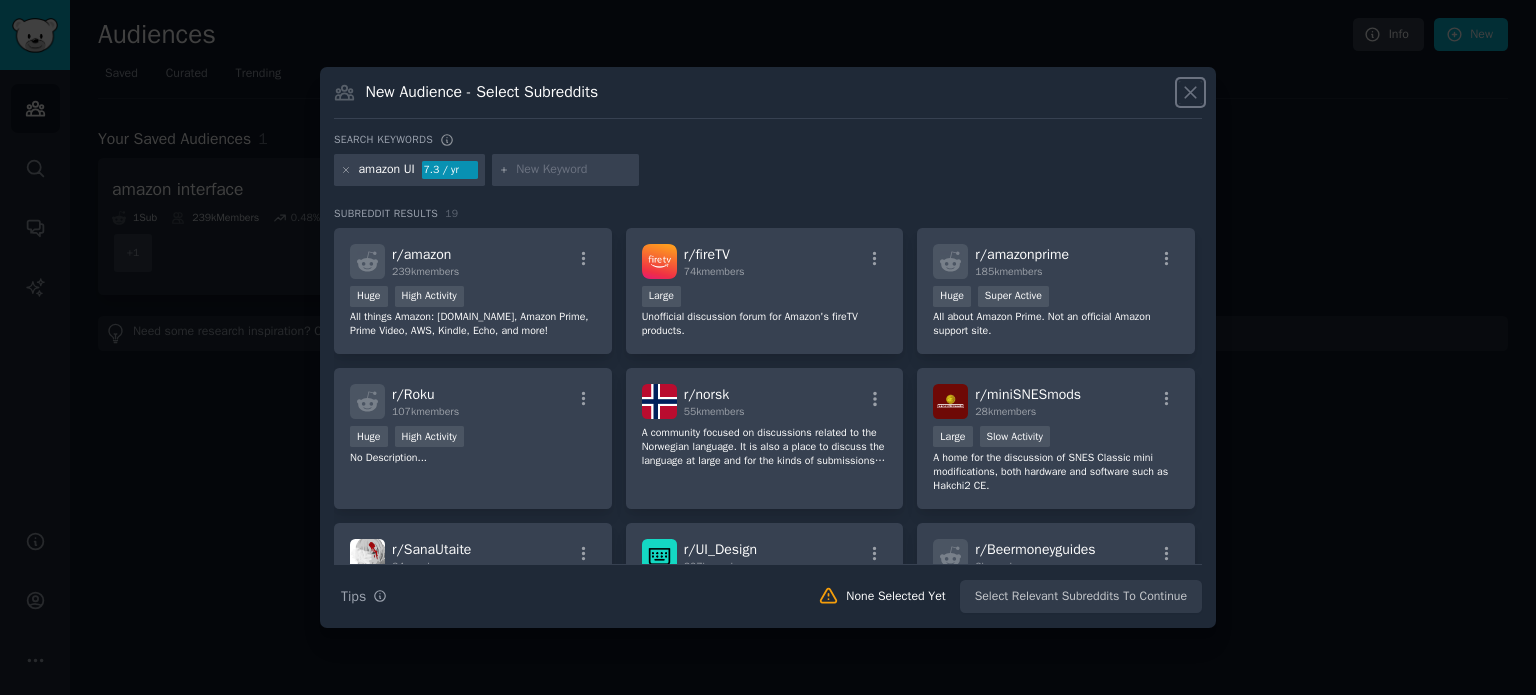 click 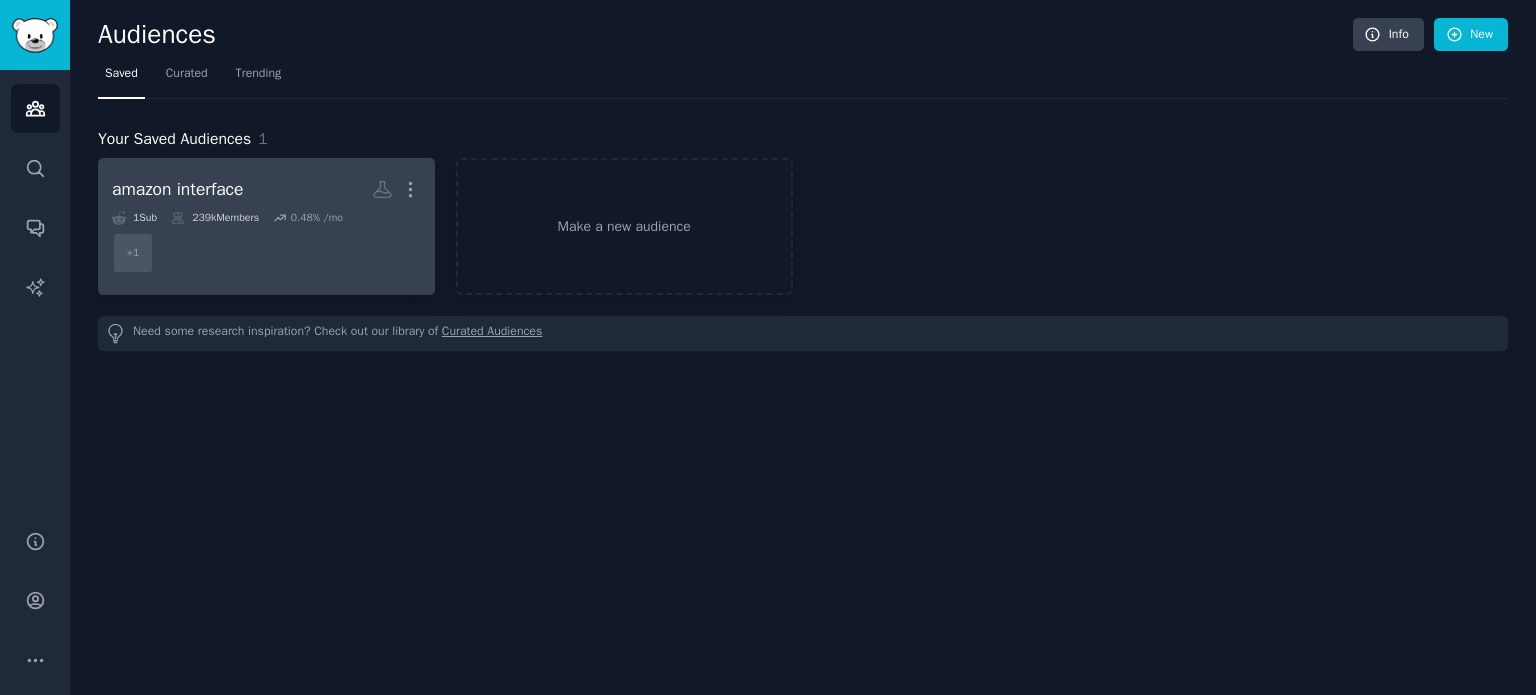 click on "+ 1" at bounding box center (266, 253) 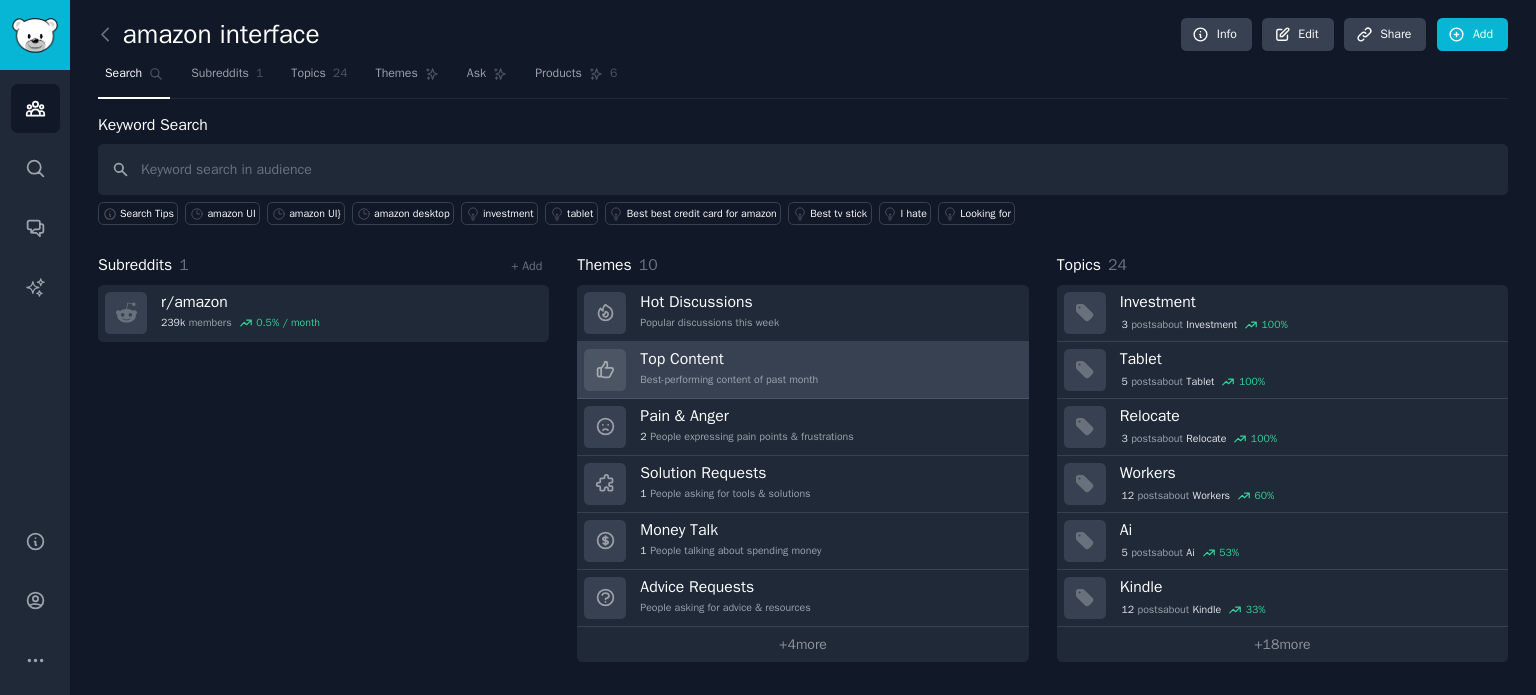 click on "Top Content" at bounding box center (729, 359) 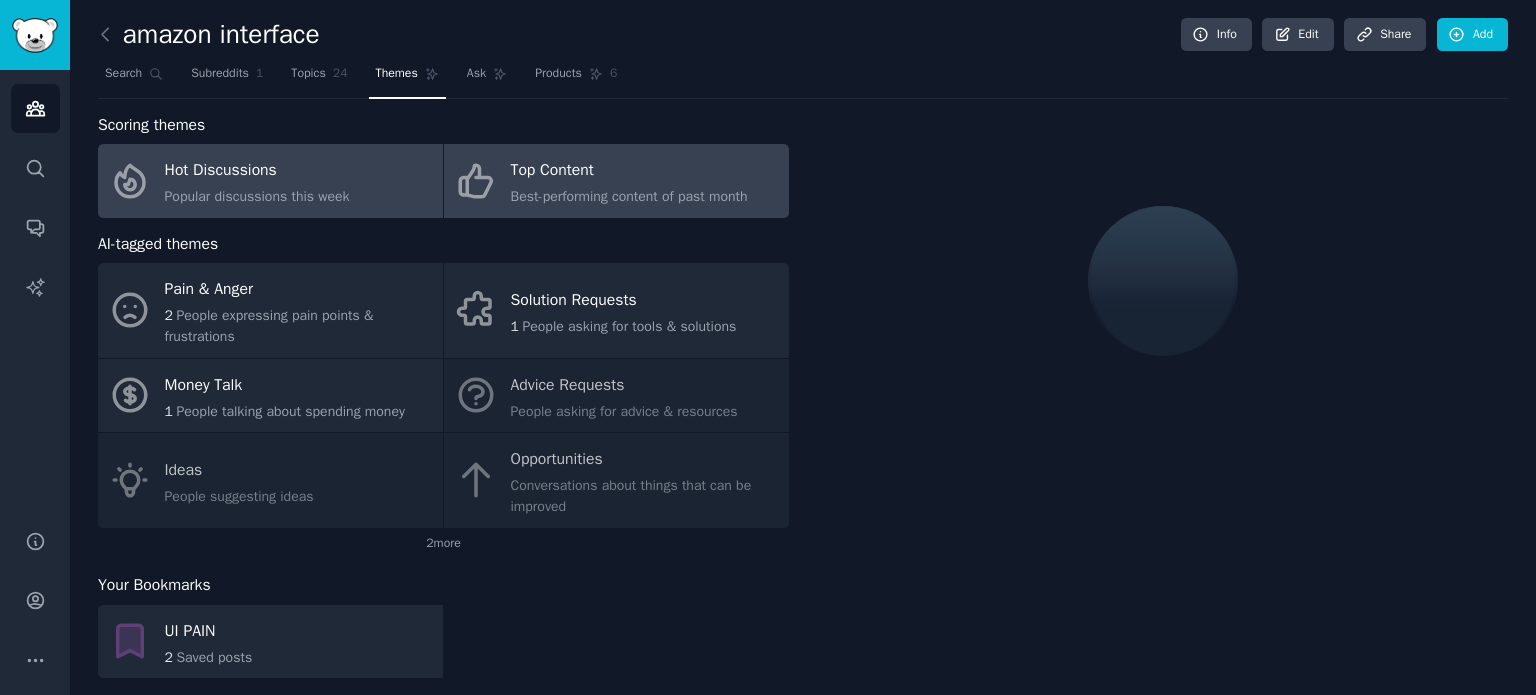 click on "Popular discussions this week" 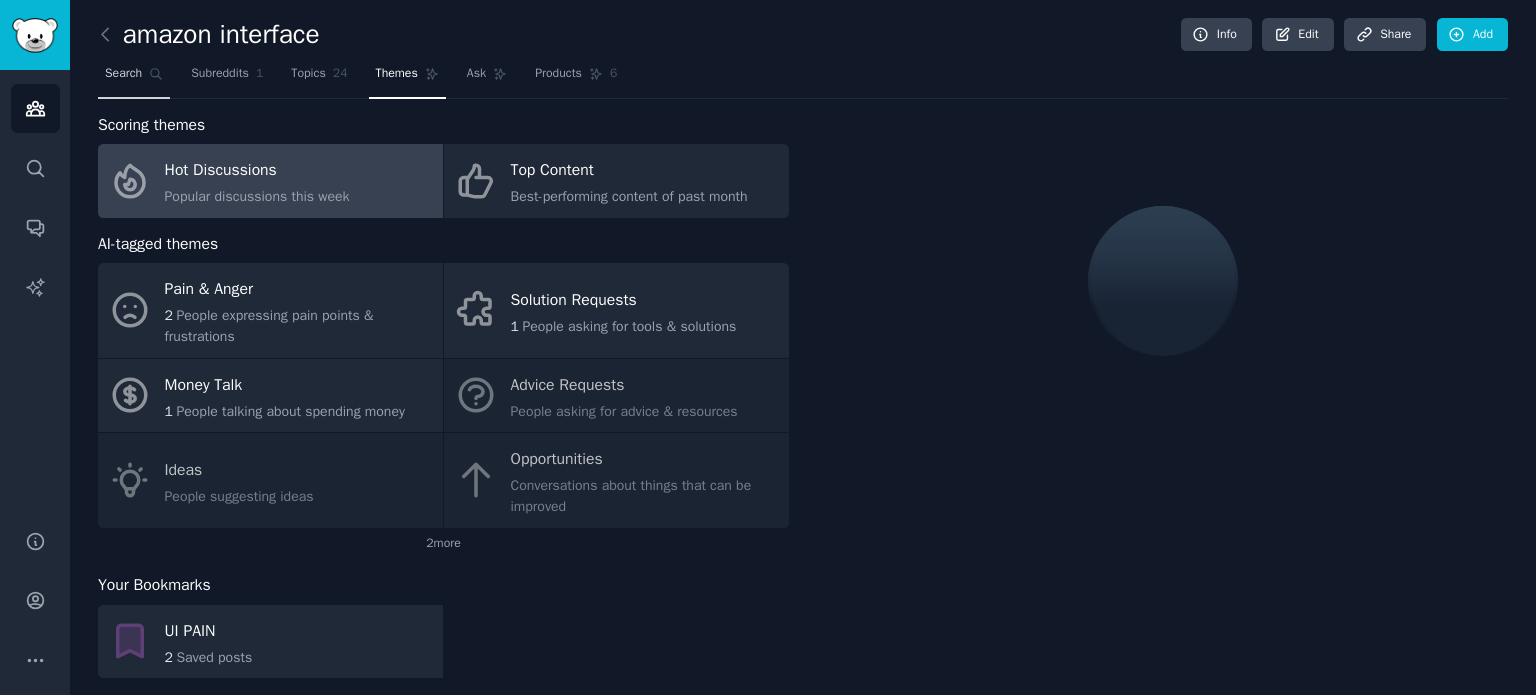 click on "Search" at bounding box center [134, 78] 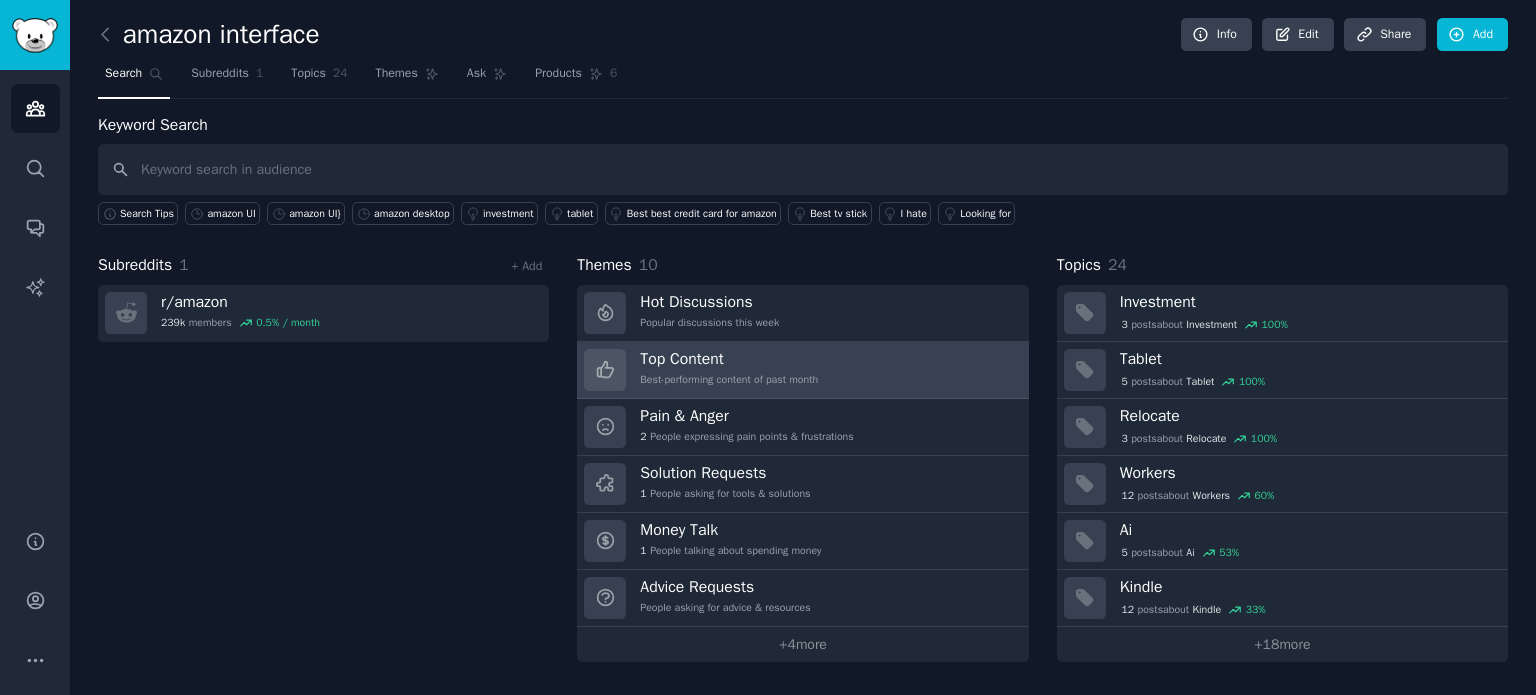 click on "Best-performing content of past month" at bounding box center (729, 380) 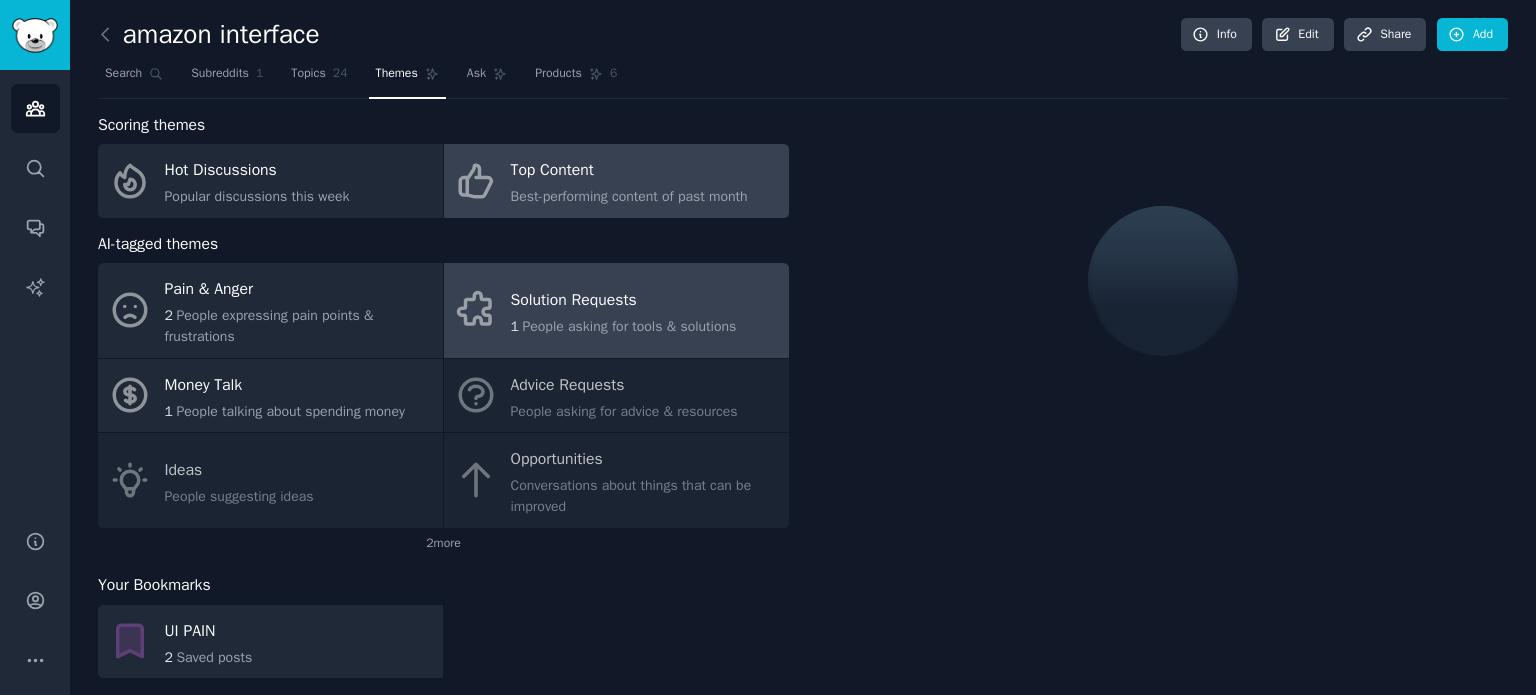 click on "Solution Requests" at bounding box center (624, 300) 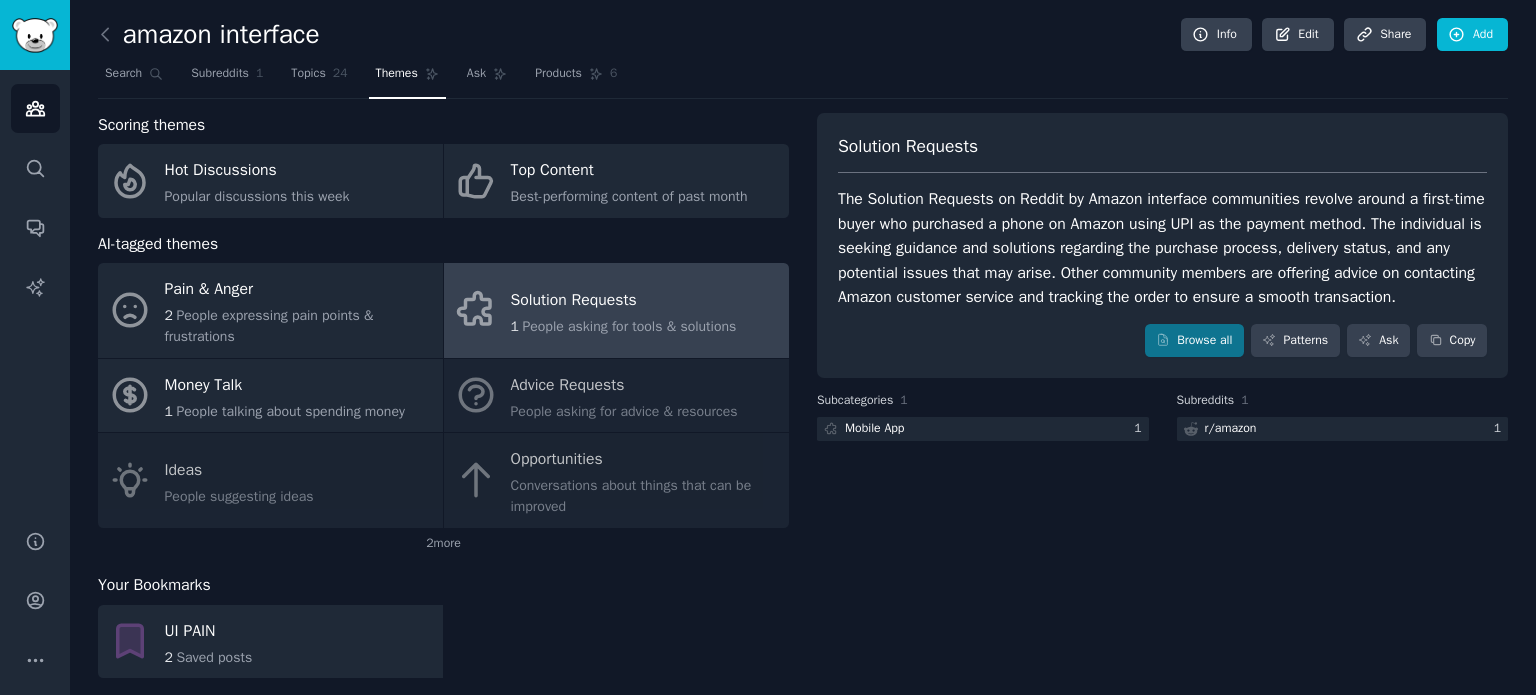 click on "Solution Requests" at bounding box center (624, 300) 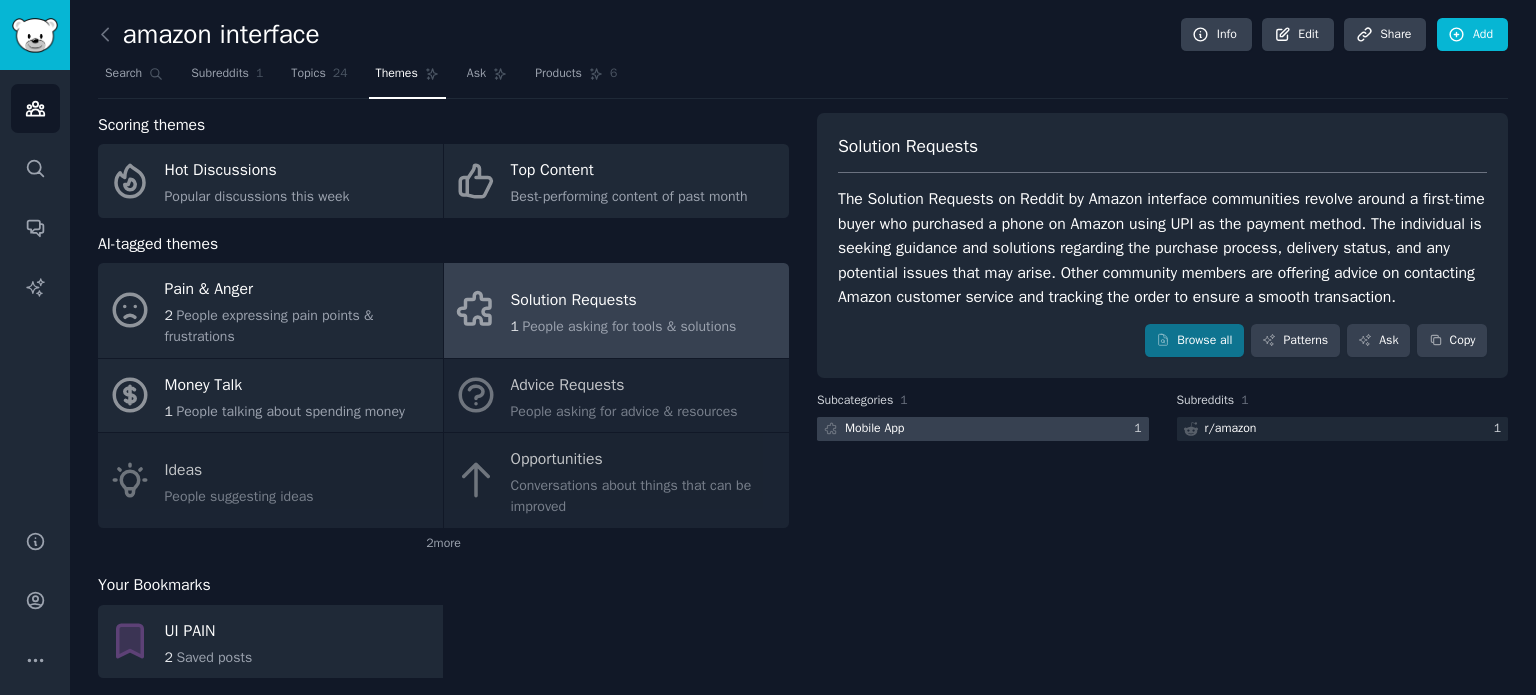 click at bounding box center (983, 429) 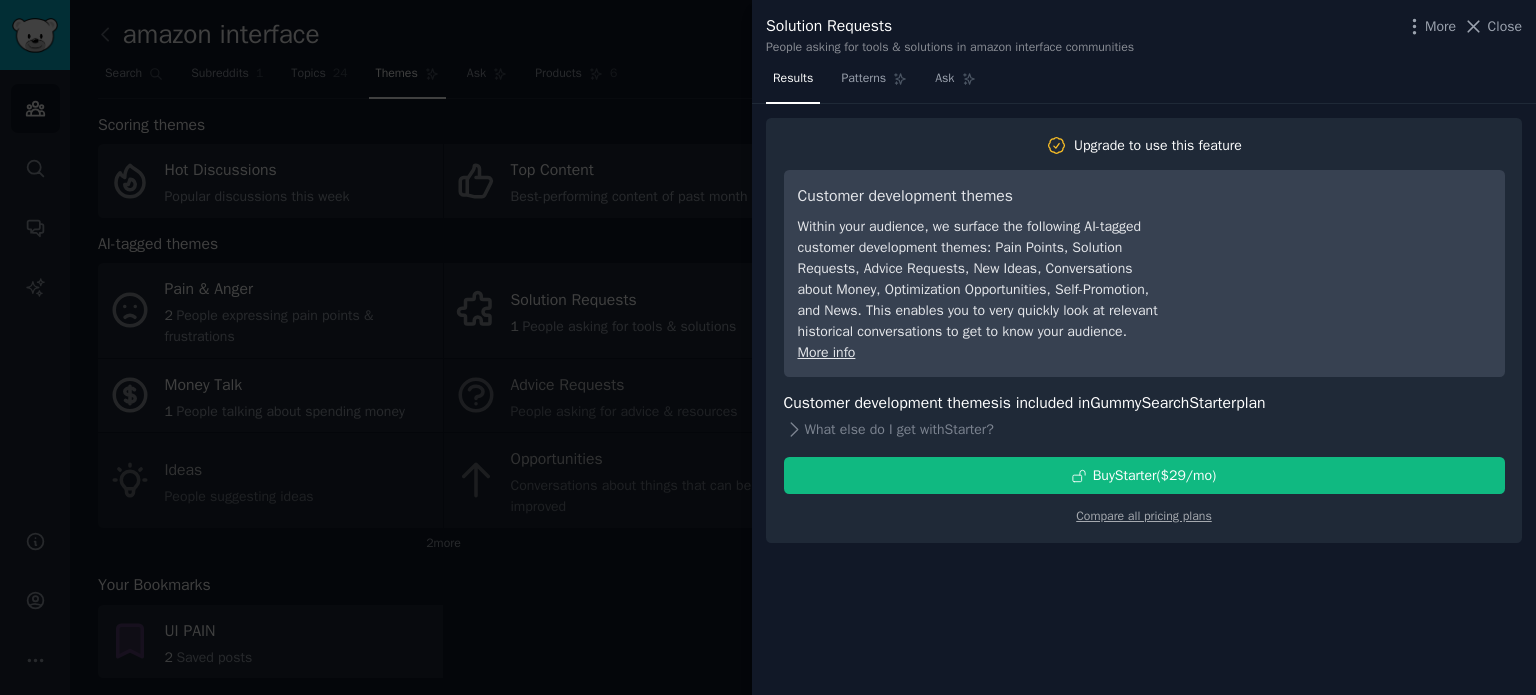 click at bounding box center [768, 347] 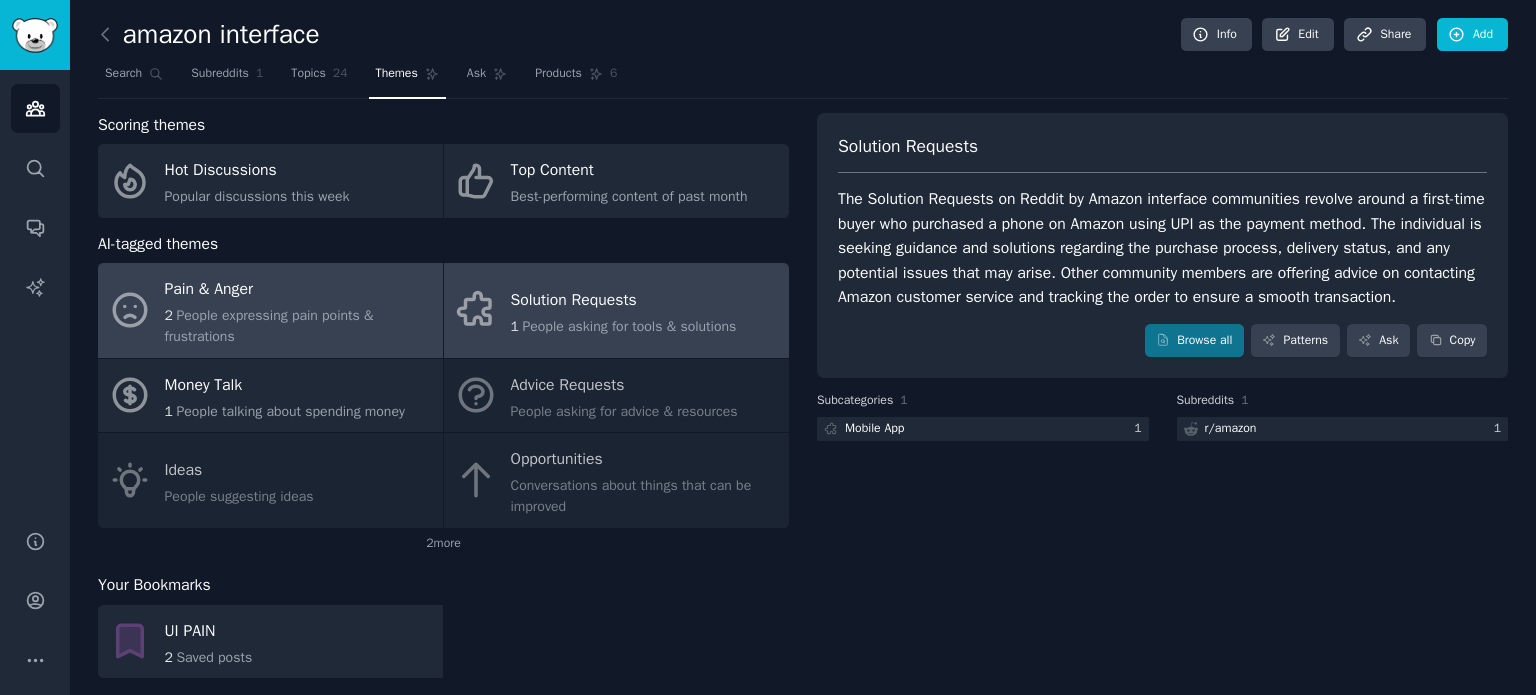 click on "People expressing pain points & frustrations" at bounding box center (269, 326) 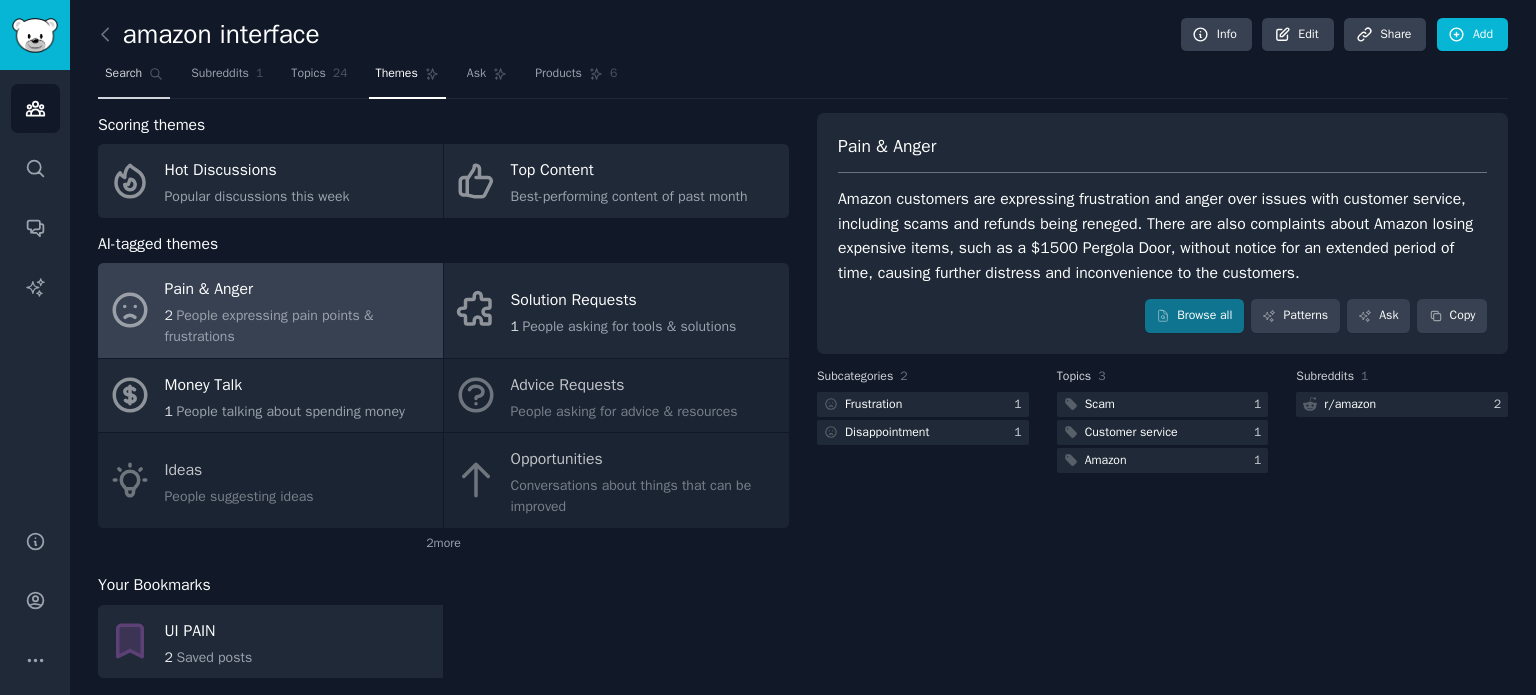click on "Search" at bounding box center [134, 78] 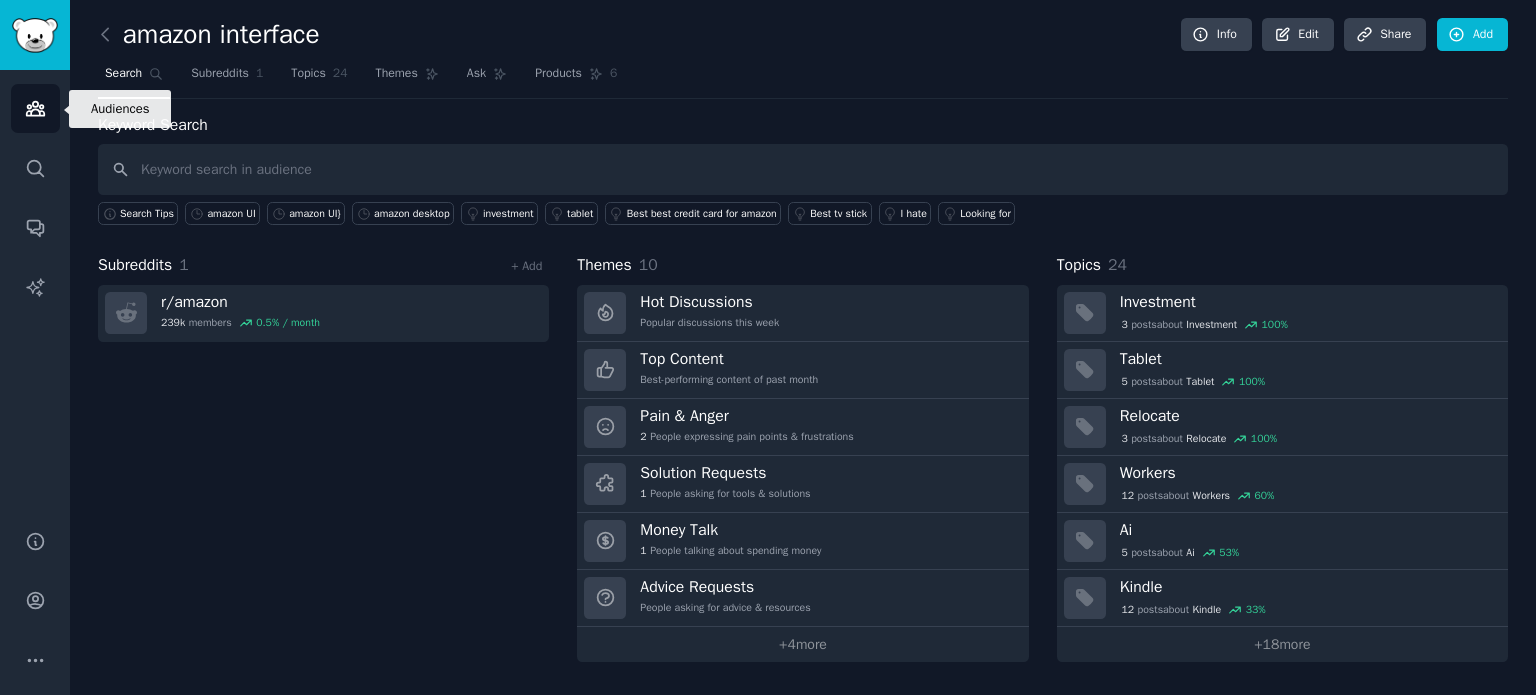 click 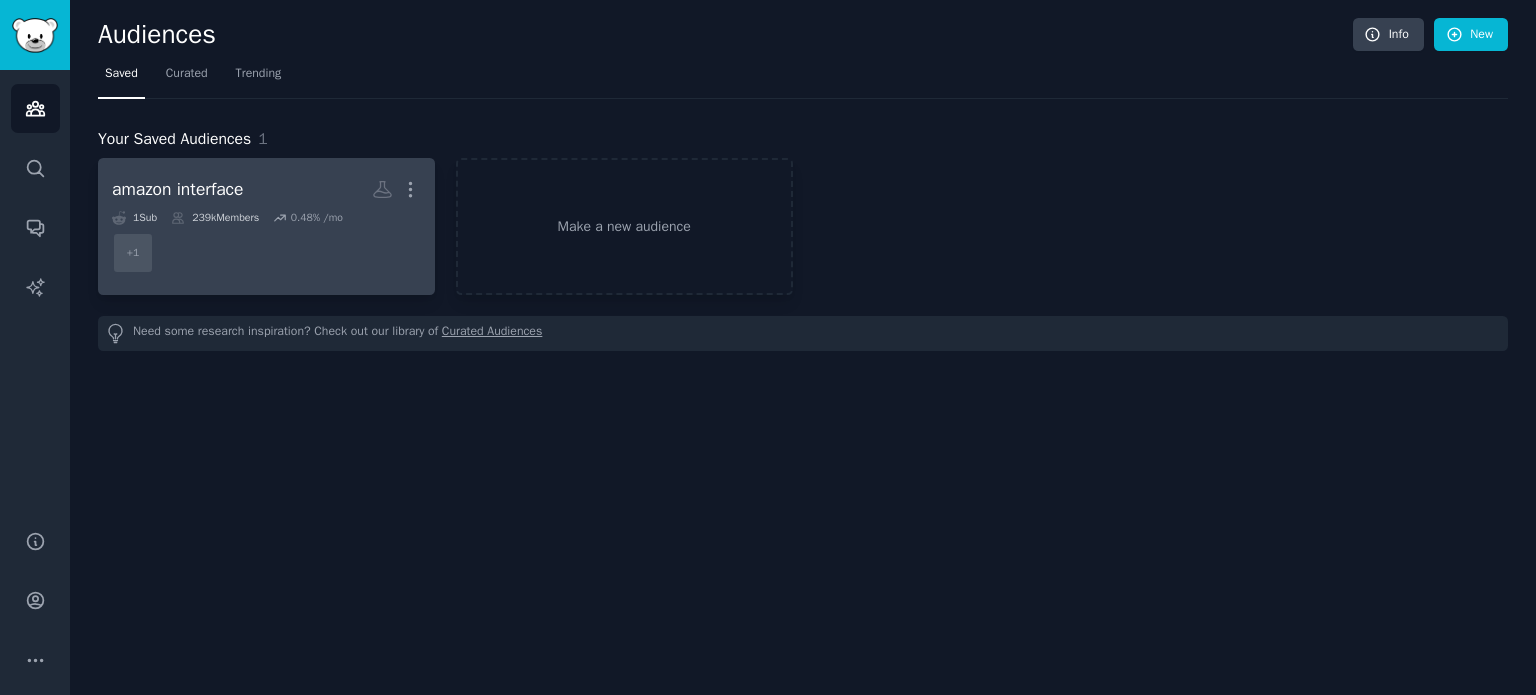 click on "+ 1" at bounding box center (266, 253) 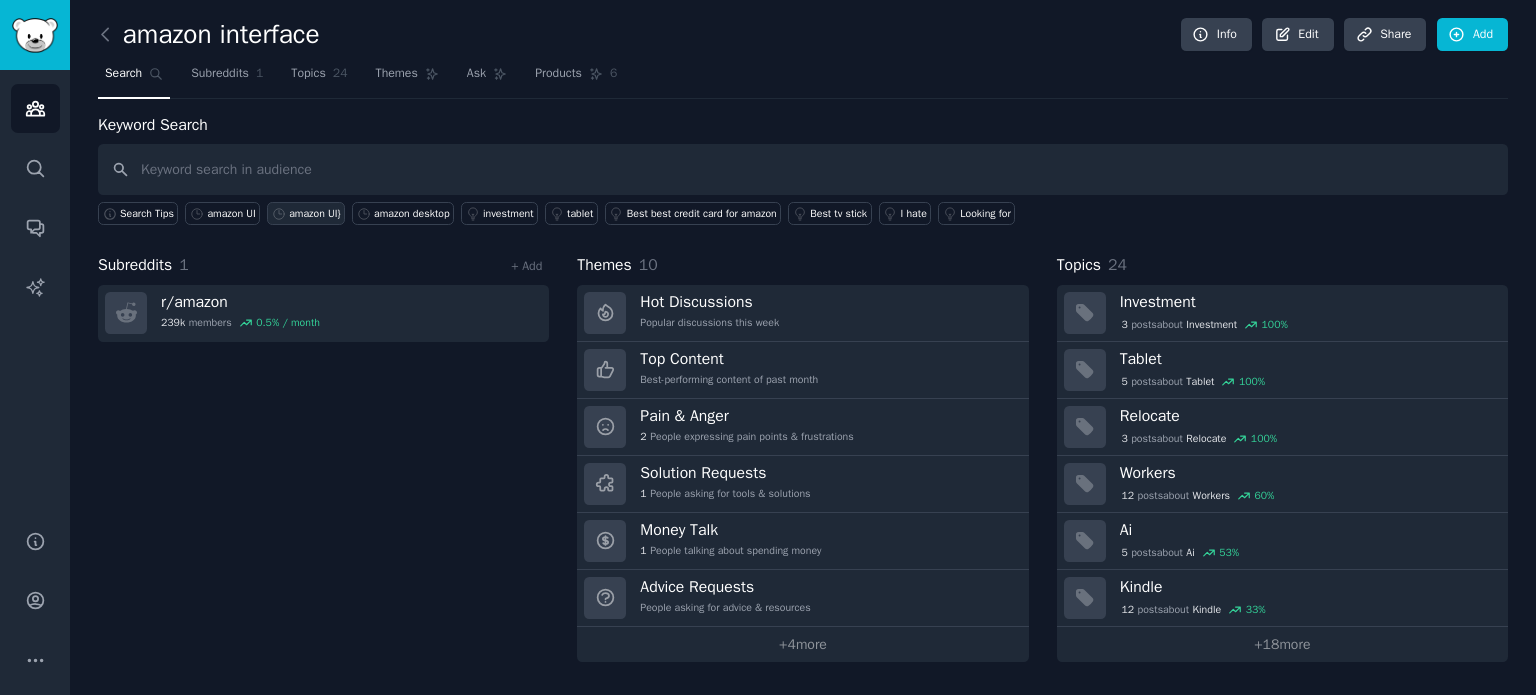 click on "amazon UI}" at bounding box center (314, 214) 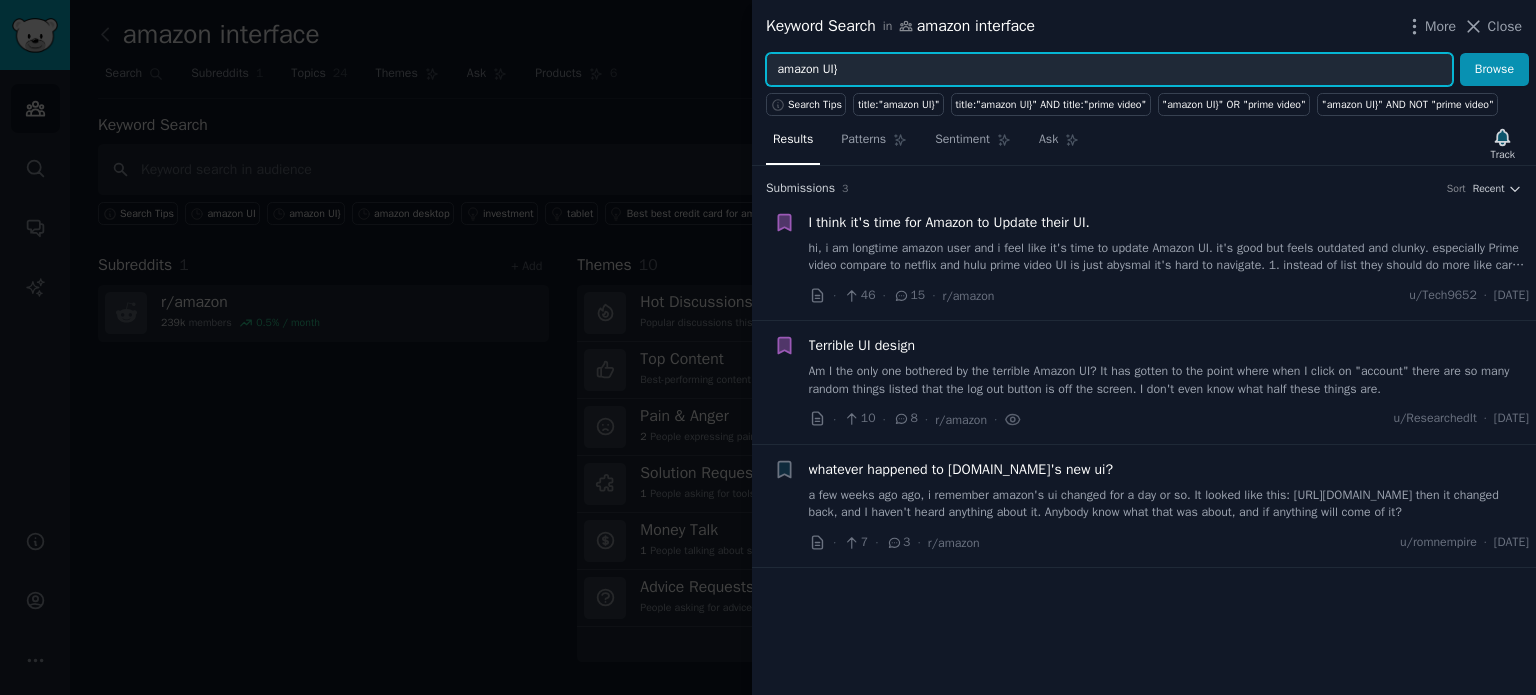 click on "amazon UI}" at bounding box center (1109, 70) 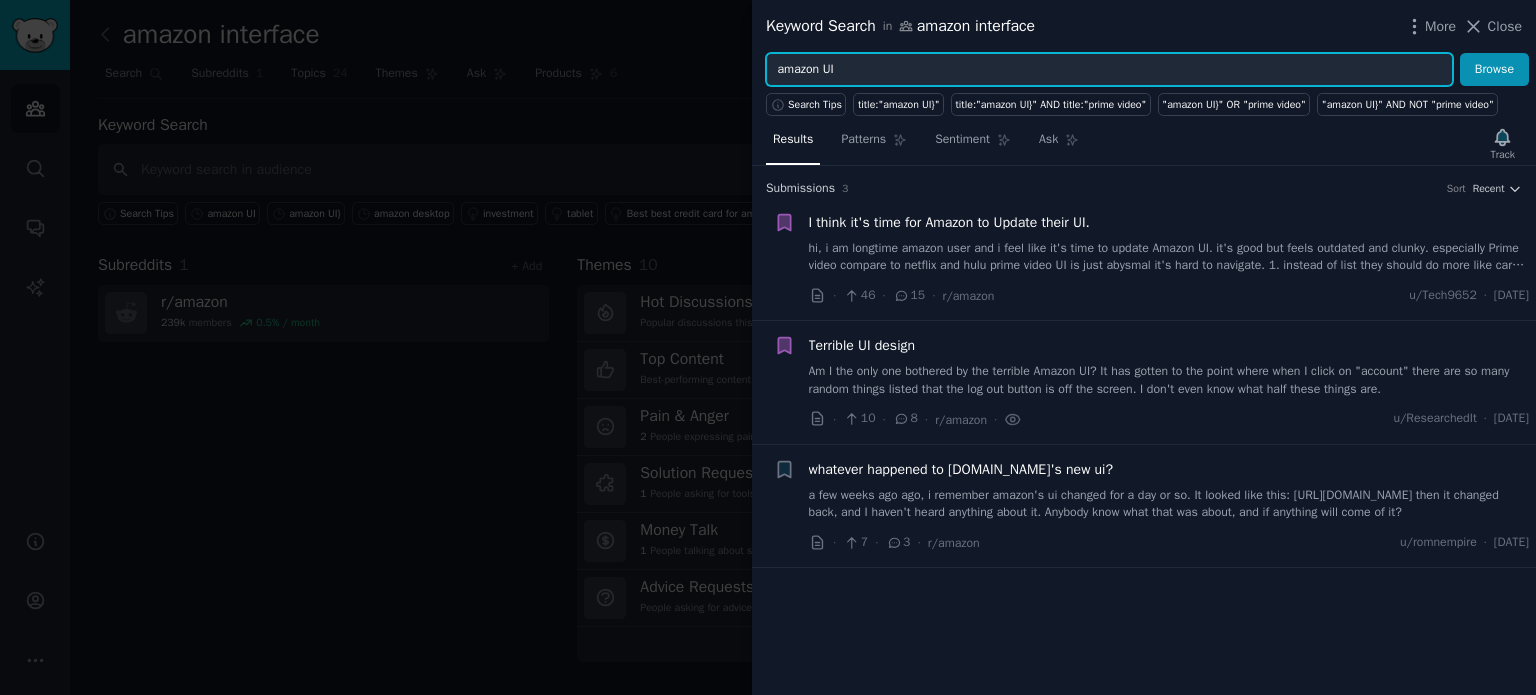 type on "amazon UI" 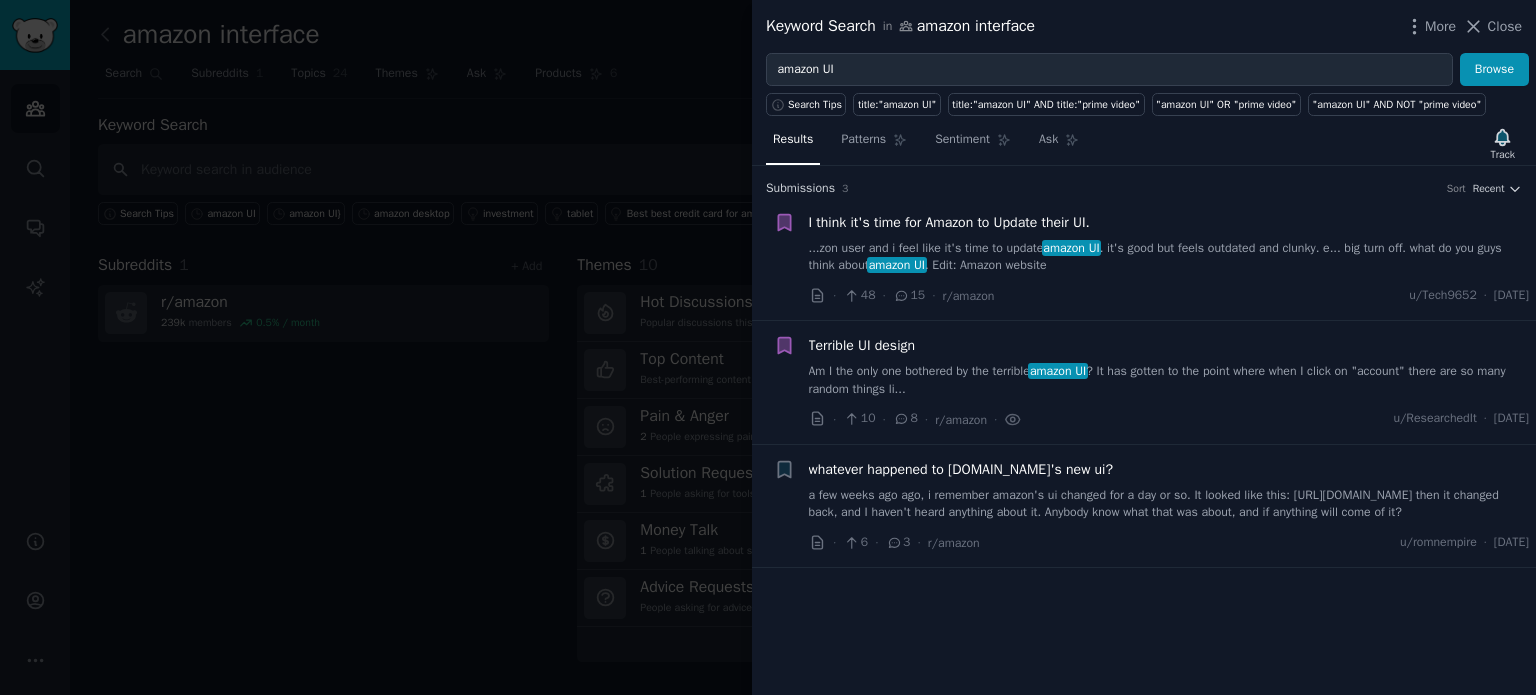 click at bounding box center (768, 347) 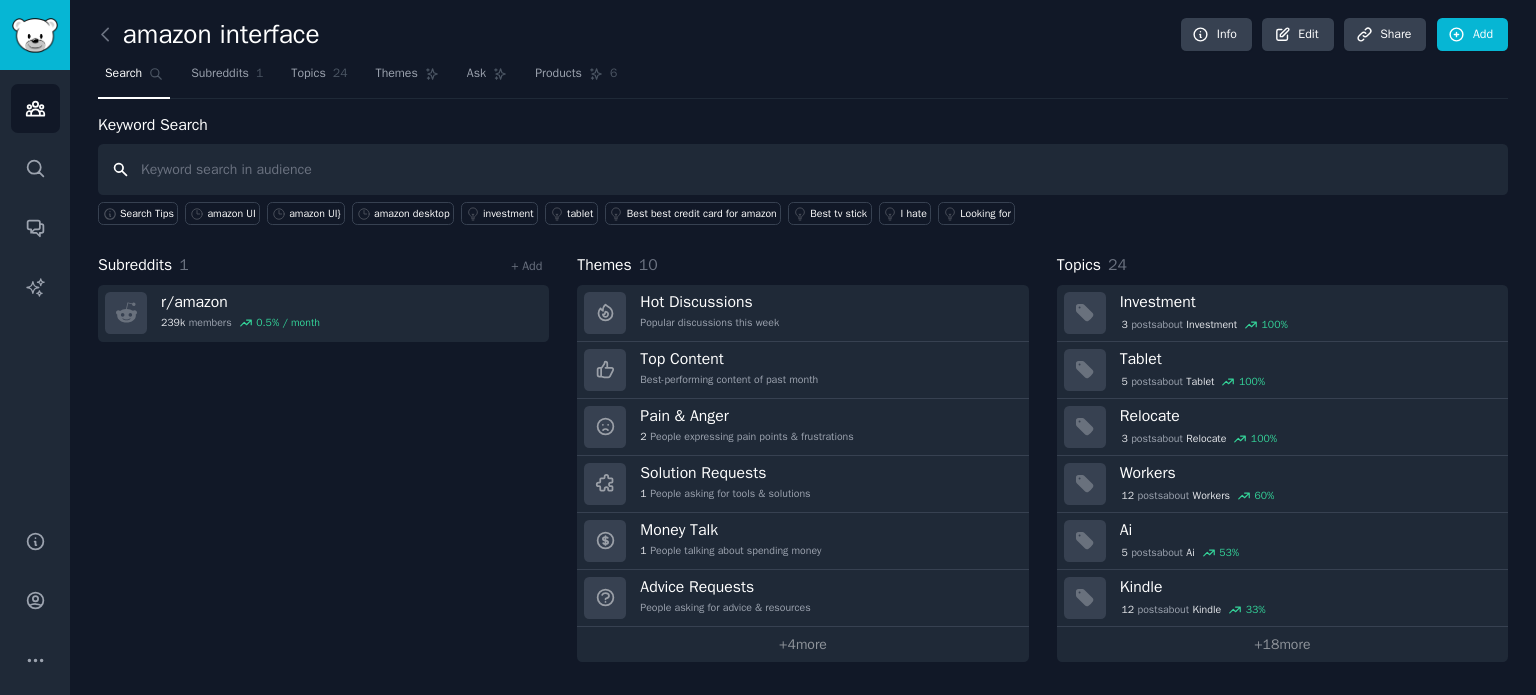 click at bounding box center [803, 169] 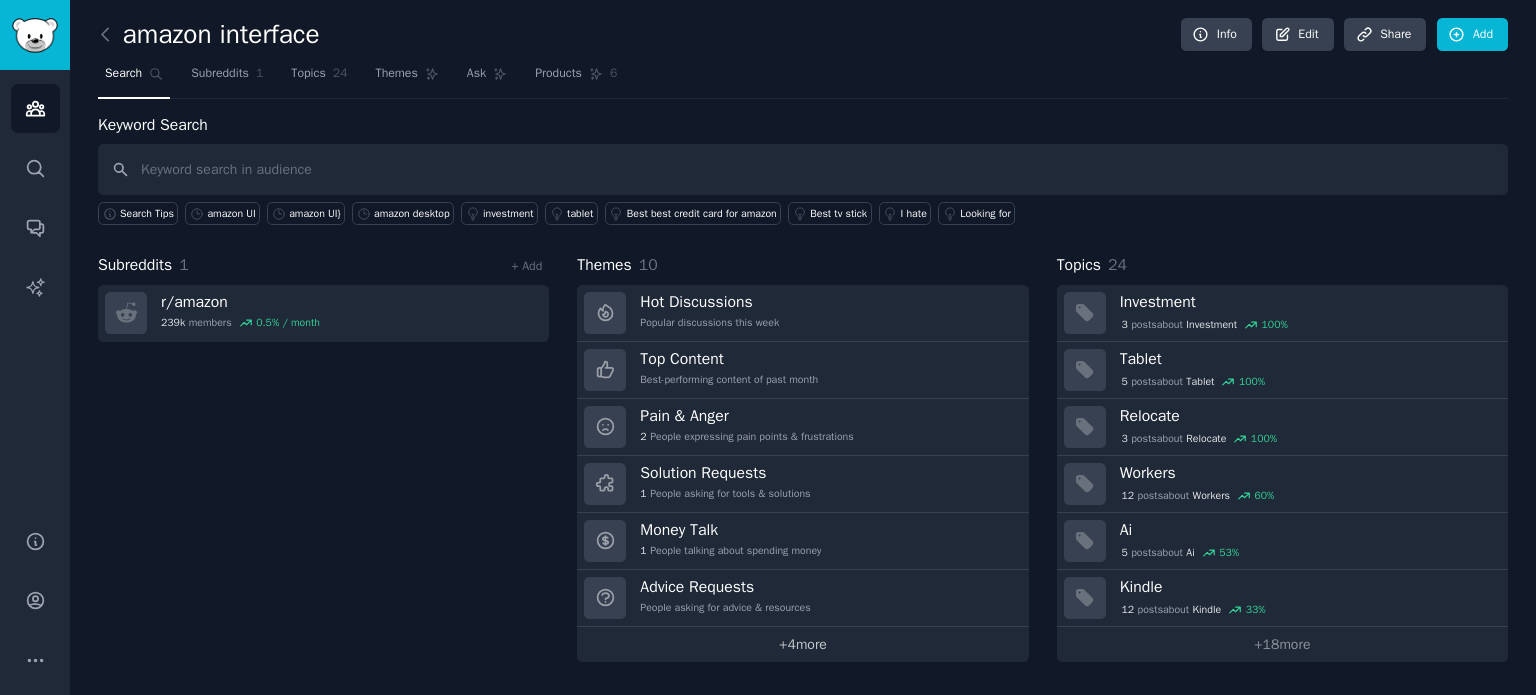 click on "+  4  more" at bounding box center (802, 644) 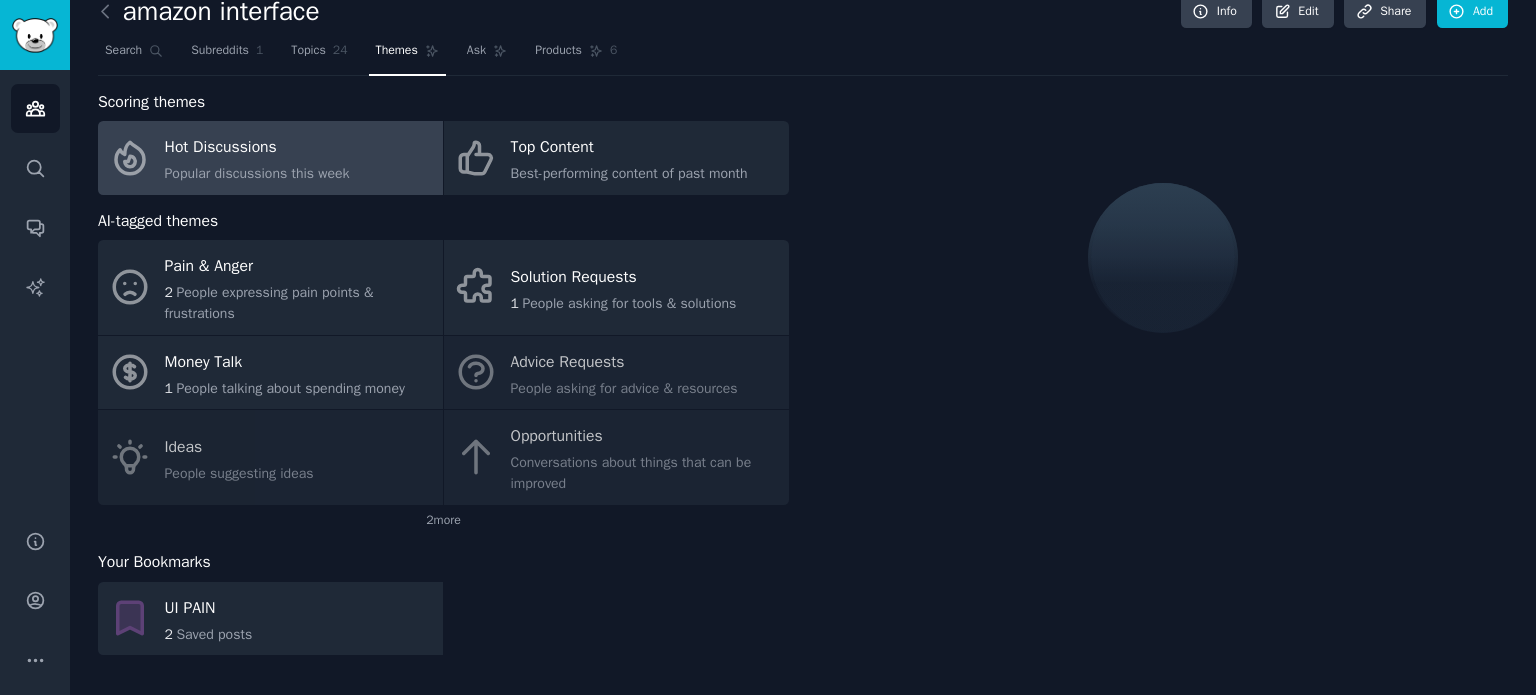 scroll, scrollTop: 24, scrollLeft: 0, axis: vertical 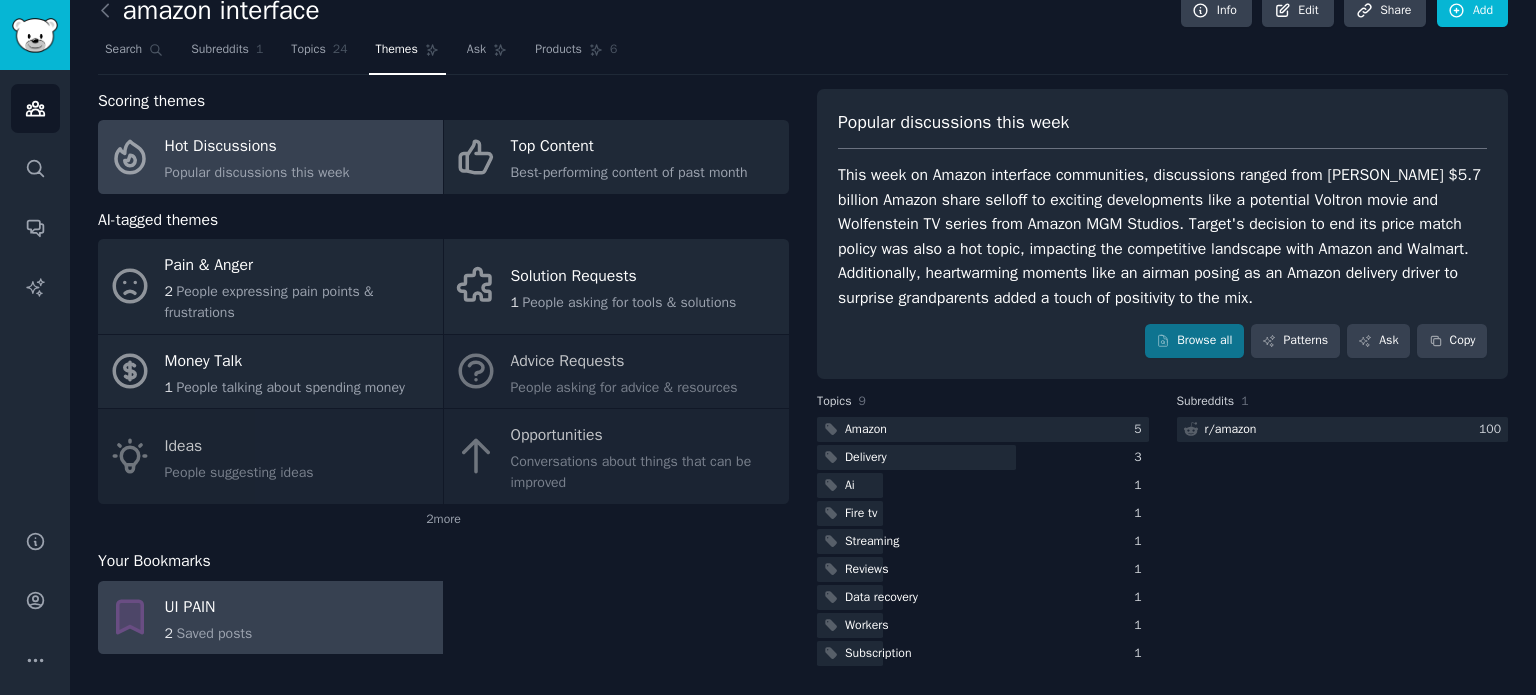 click on "UI PAIN" at bounding box center (209, 607) 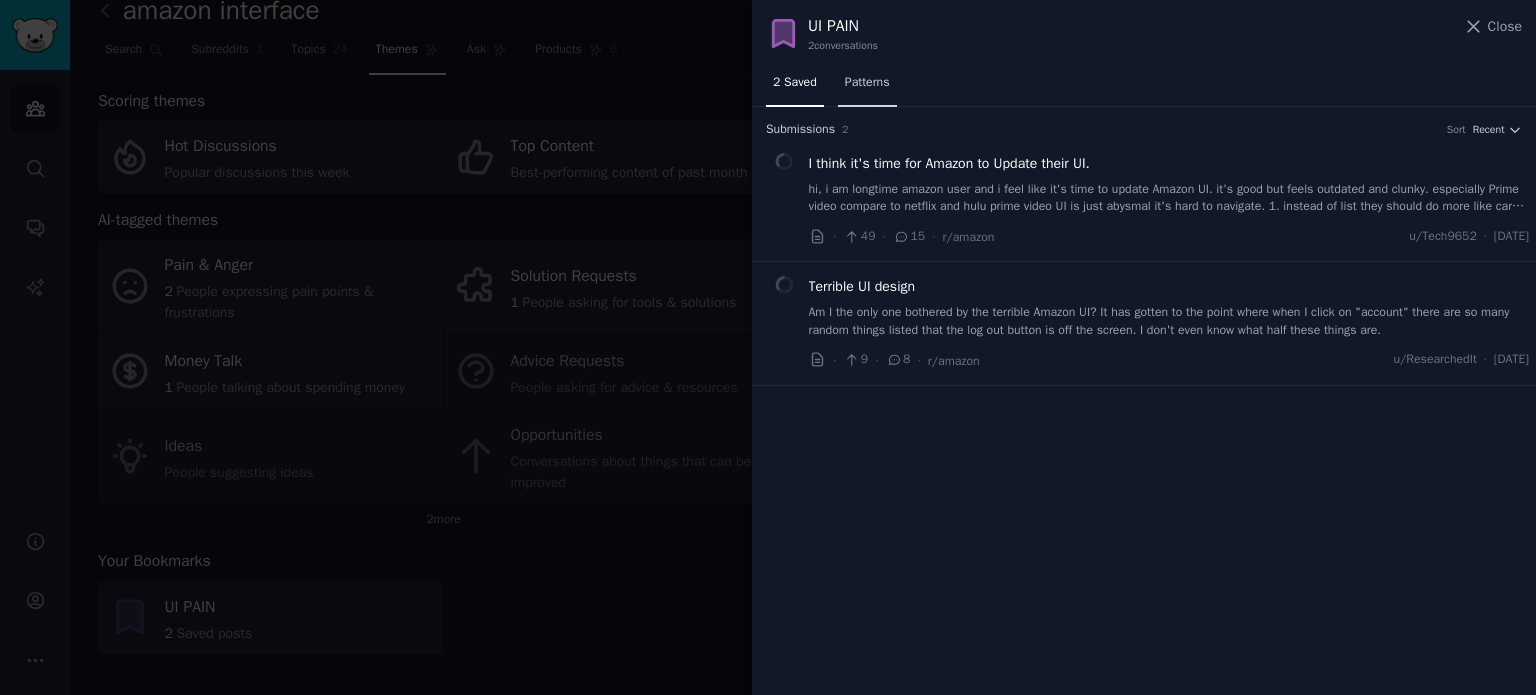 click on "Patterns" at bounding box center (867, 83) 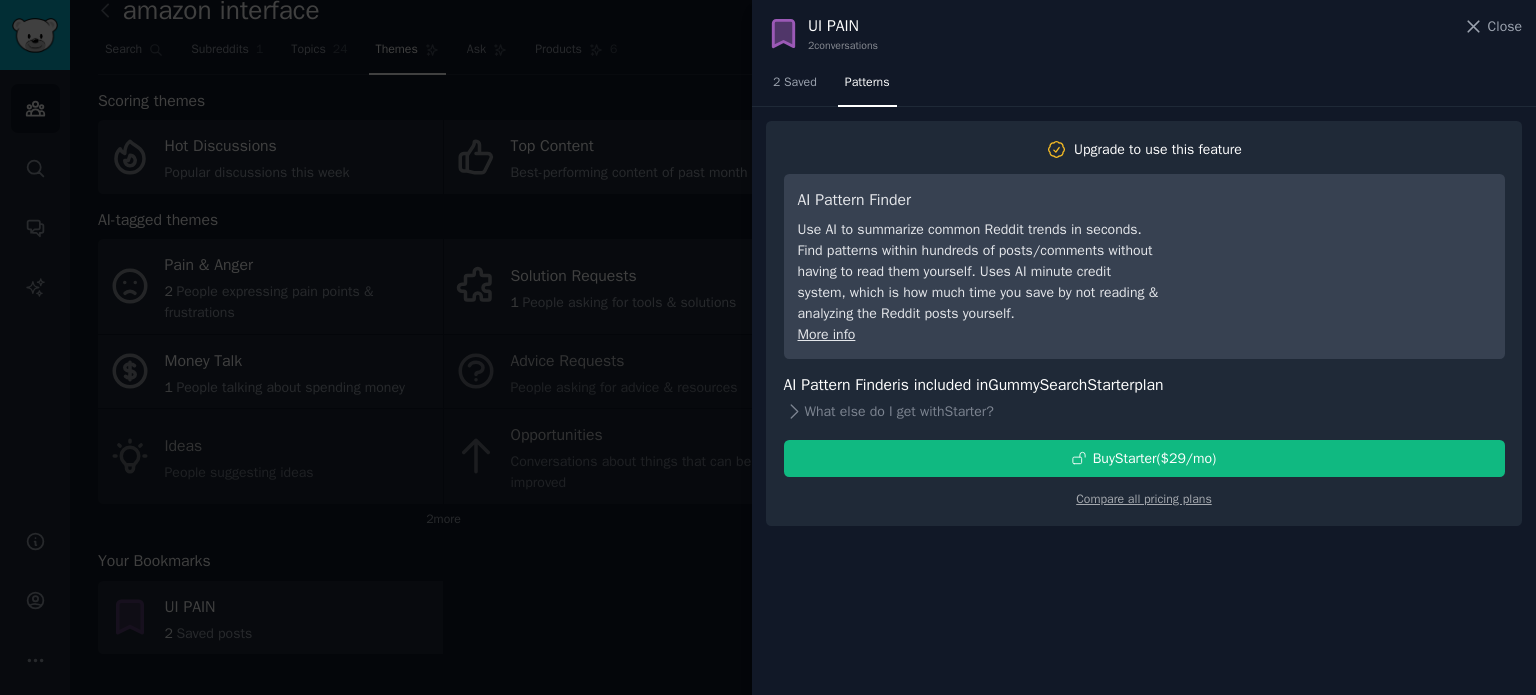 click at bounding box center (768, 347) 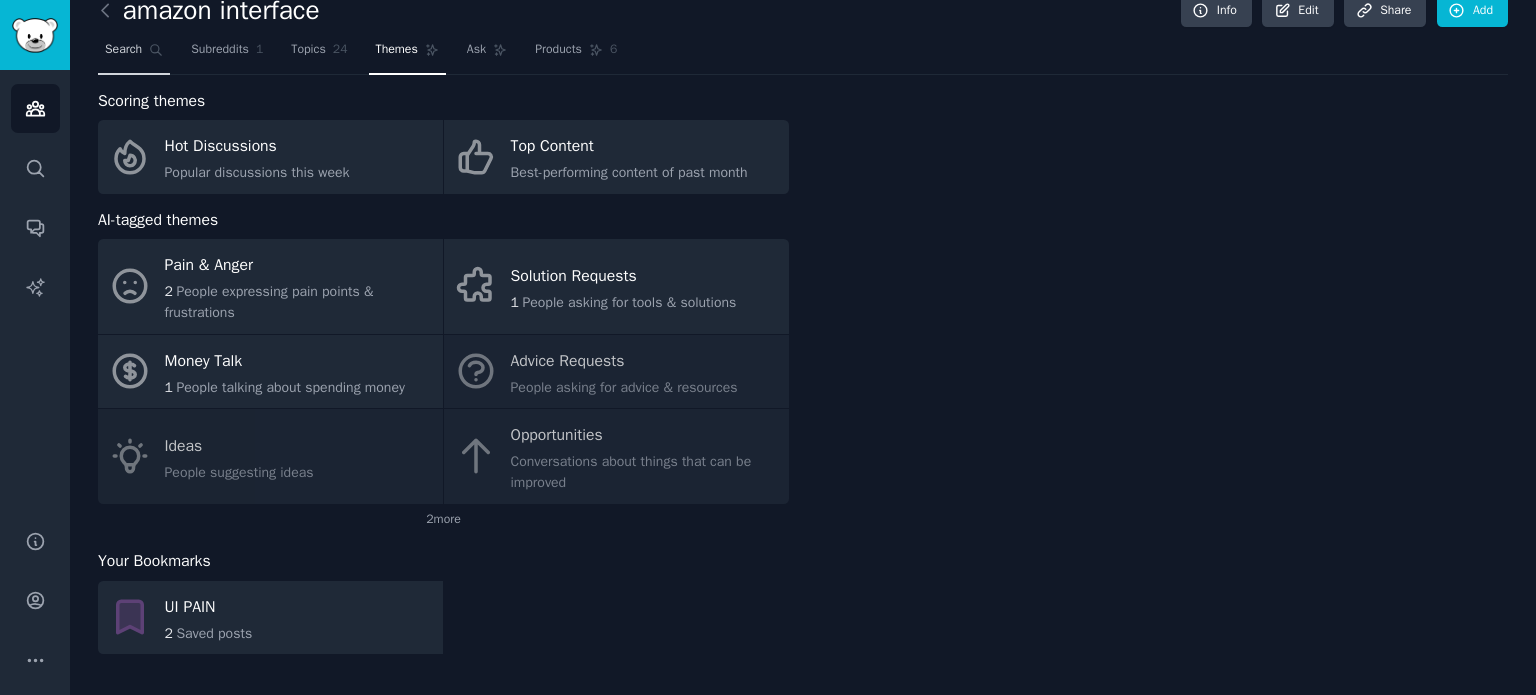 click on "Search" at bounding box center (134, 54) 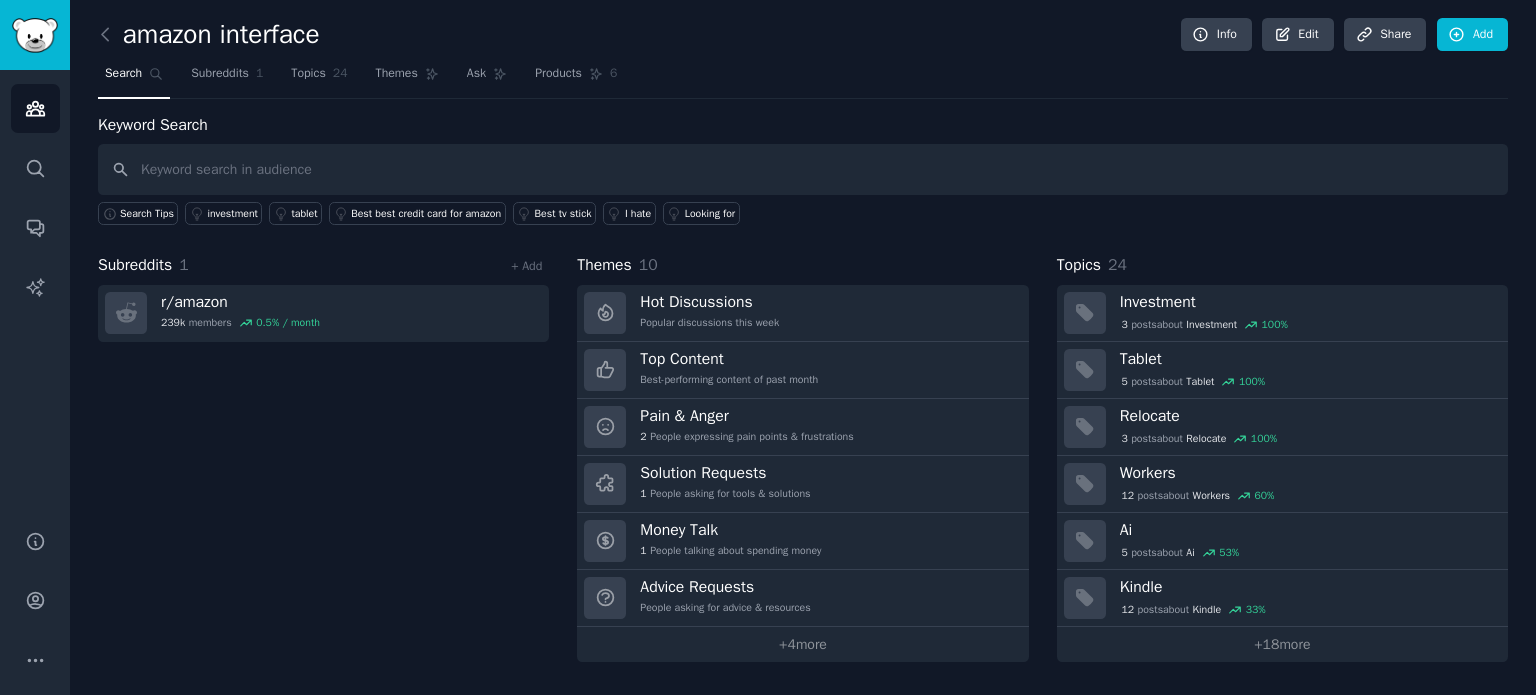 scroll, scrollTop: 0, scrollLeft: 0, axis: both 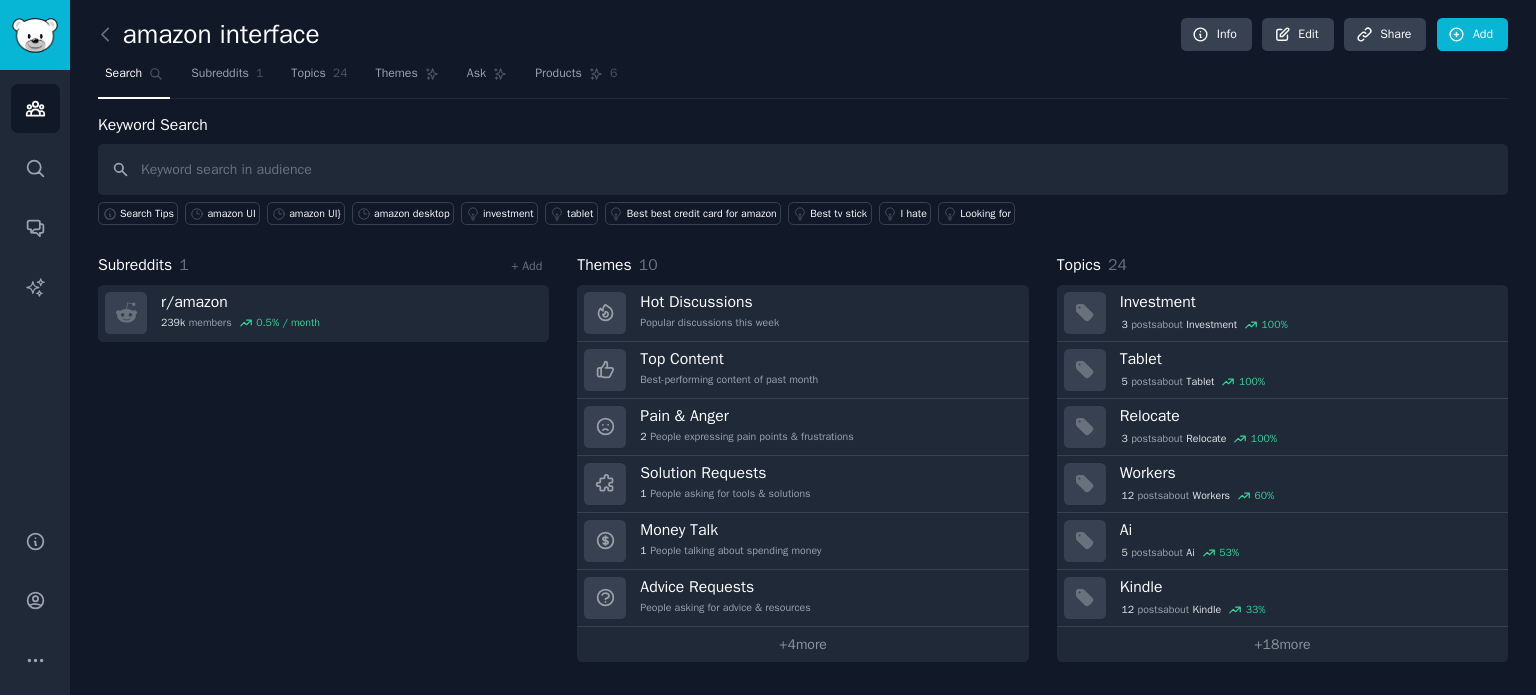 click at bounding box center [803, 169] 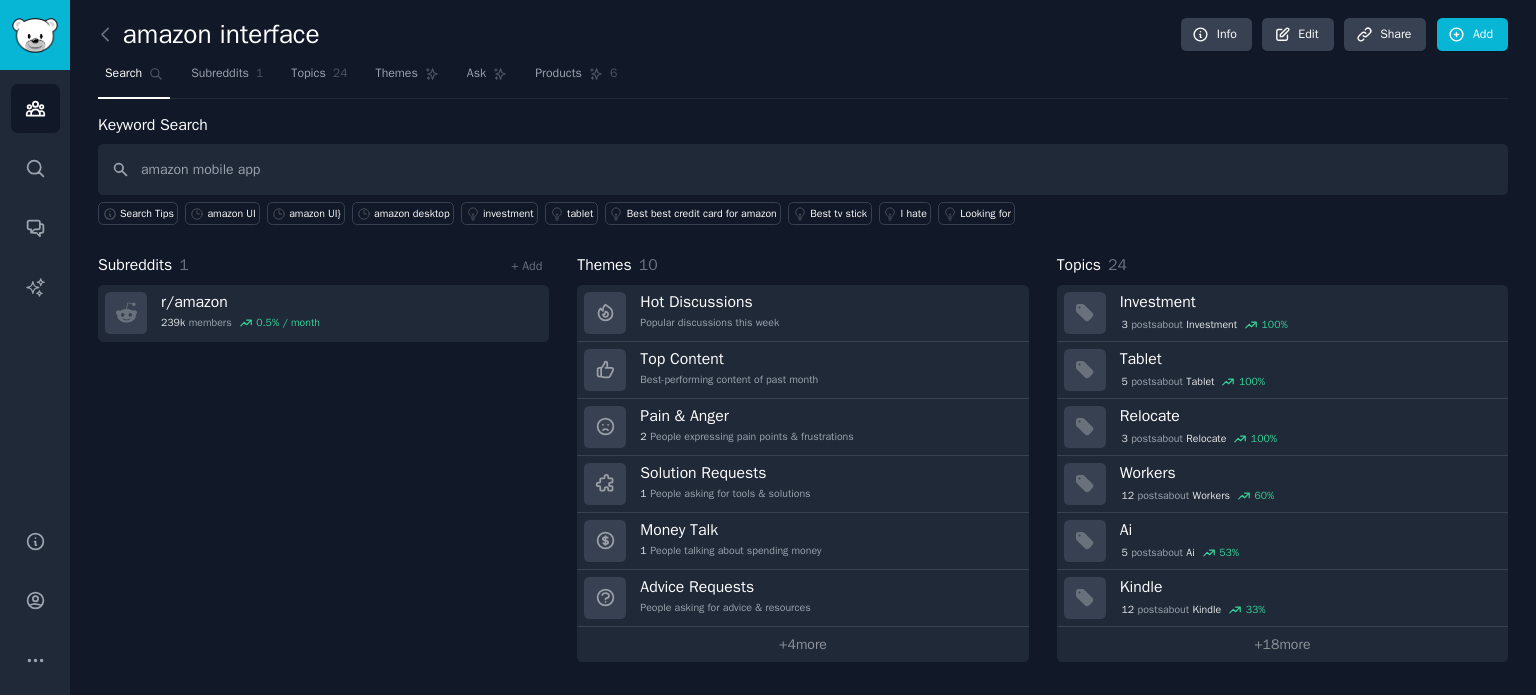 type on "amazon mobile app" 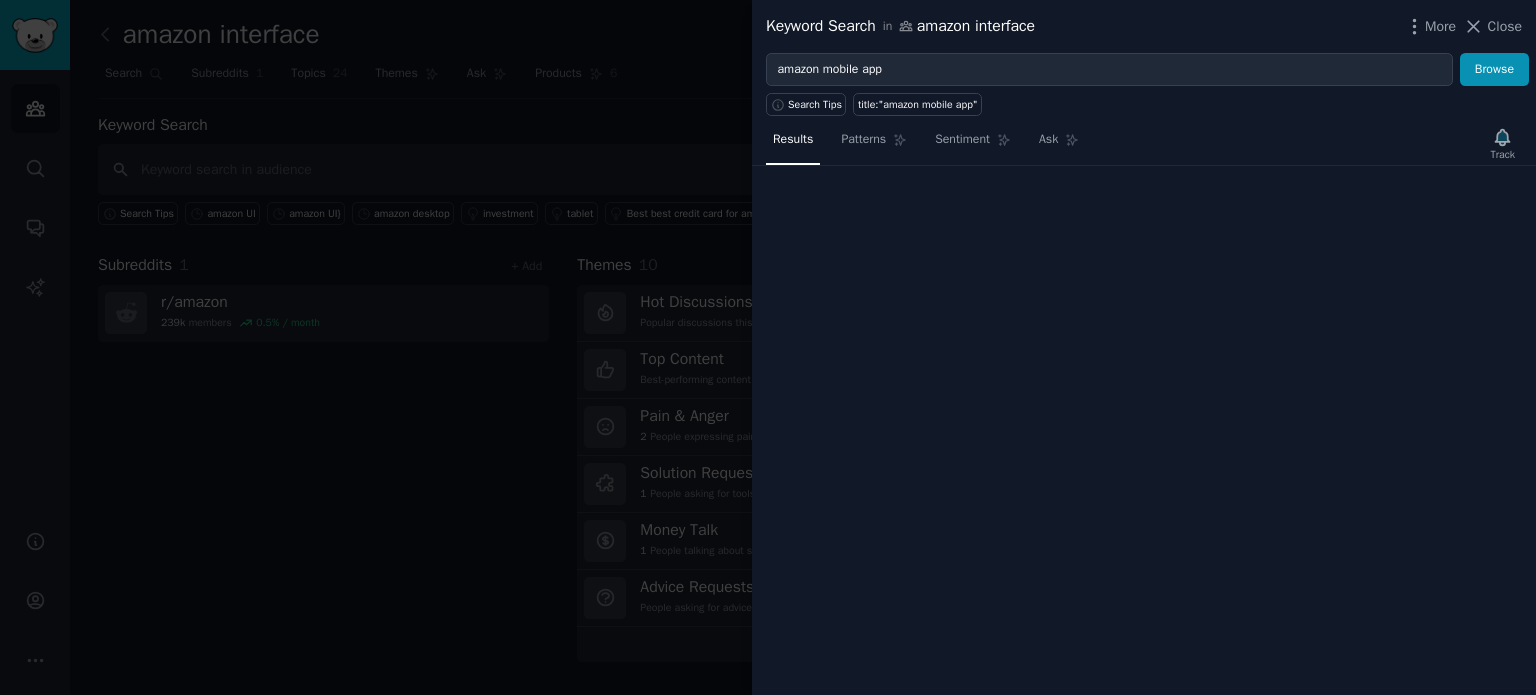type 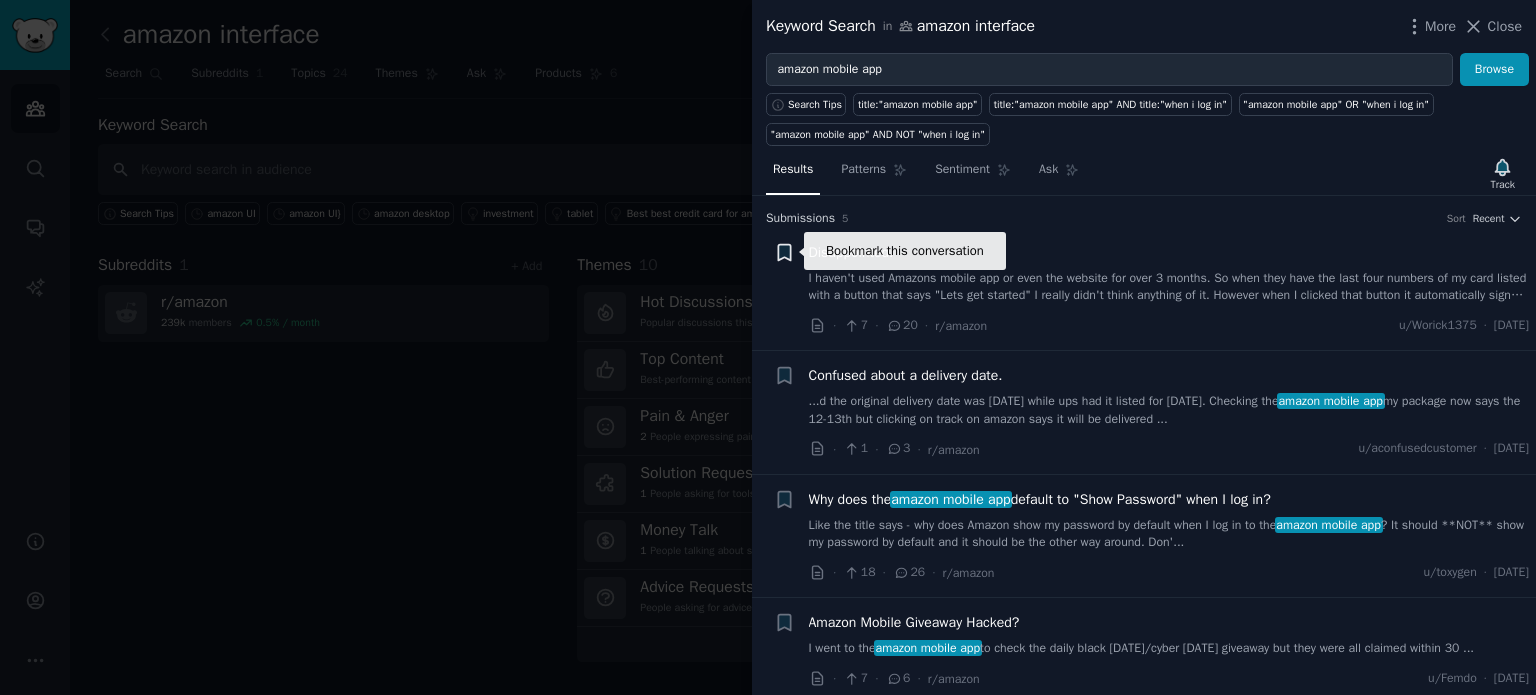 click 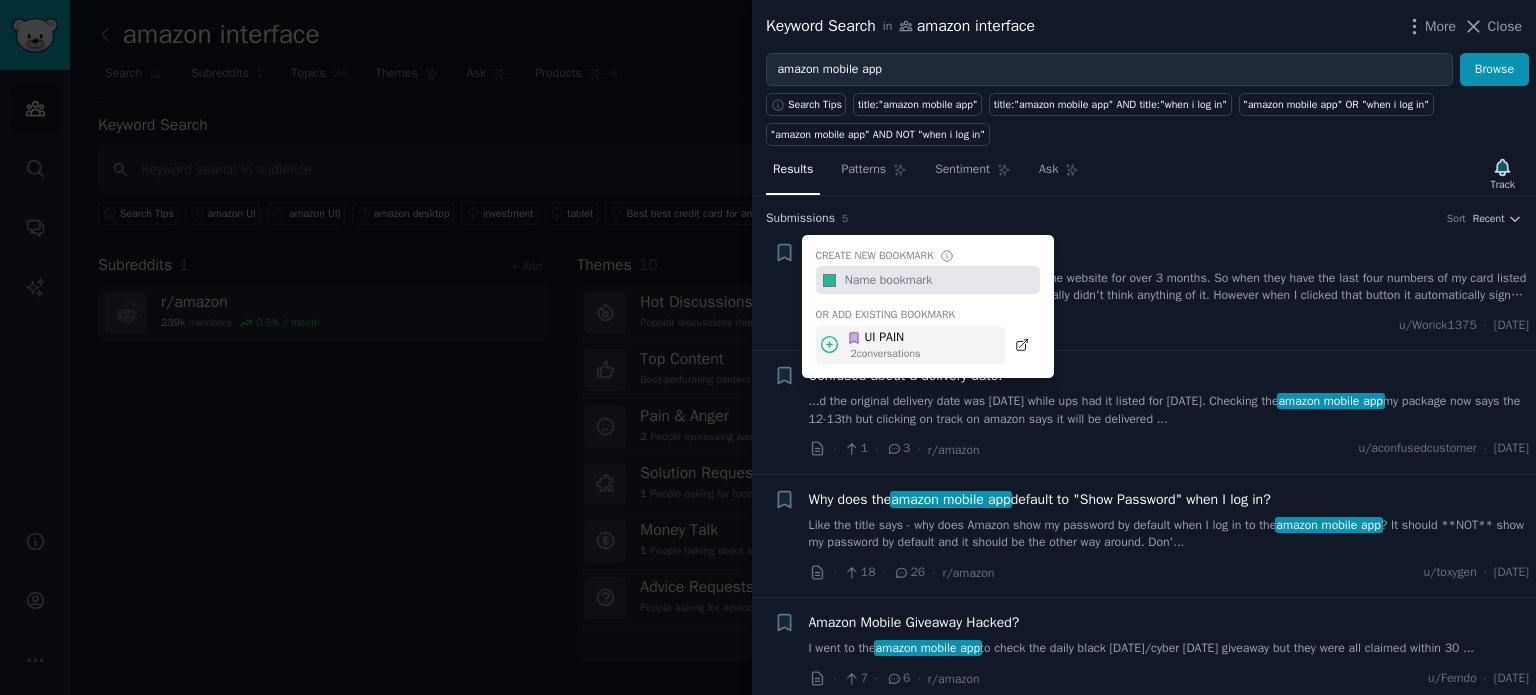 click on "UI PAIN" at bounding box center (884, 338) 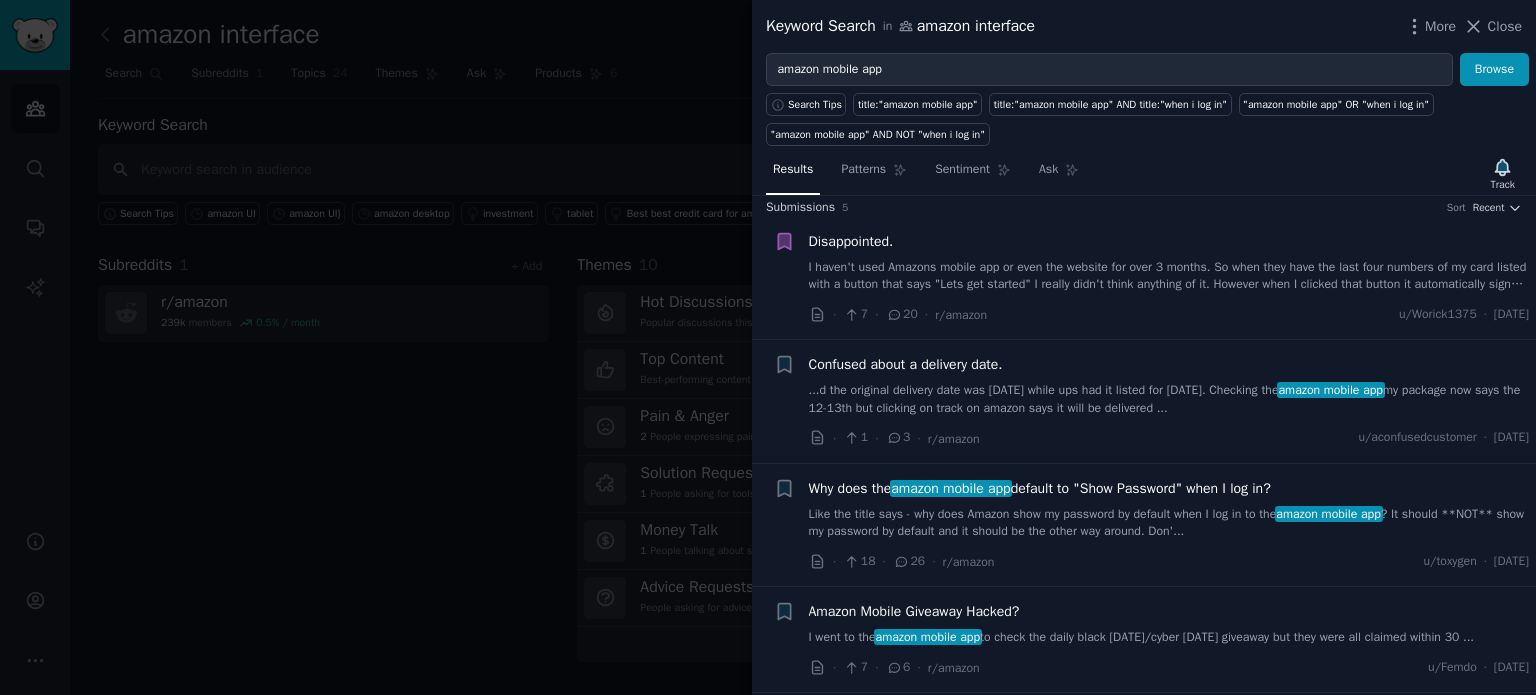 scroll, scrollTop: 0, scrollLeft: 0, axis: both 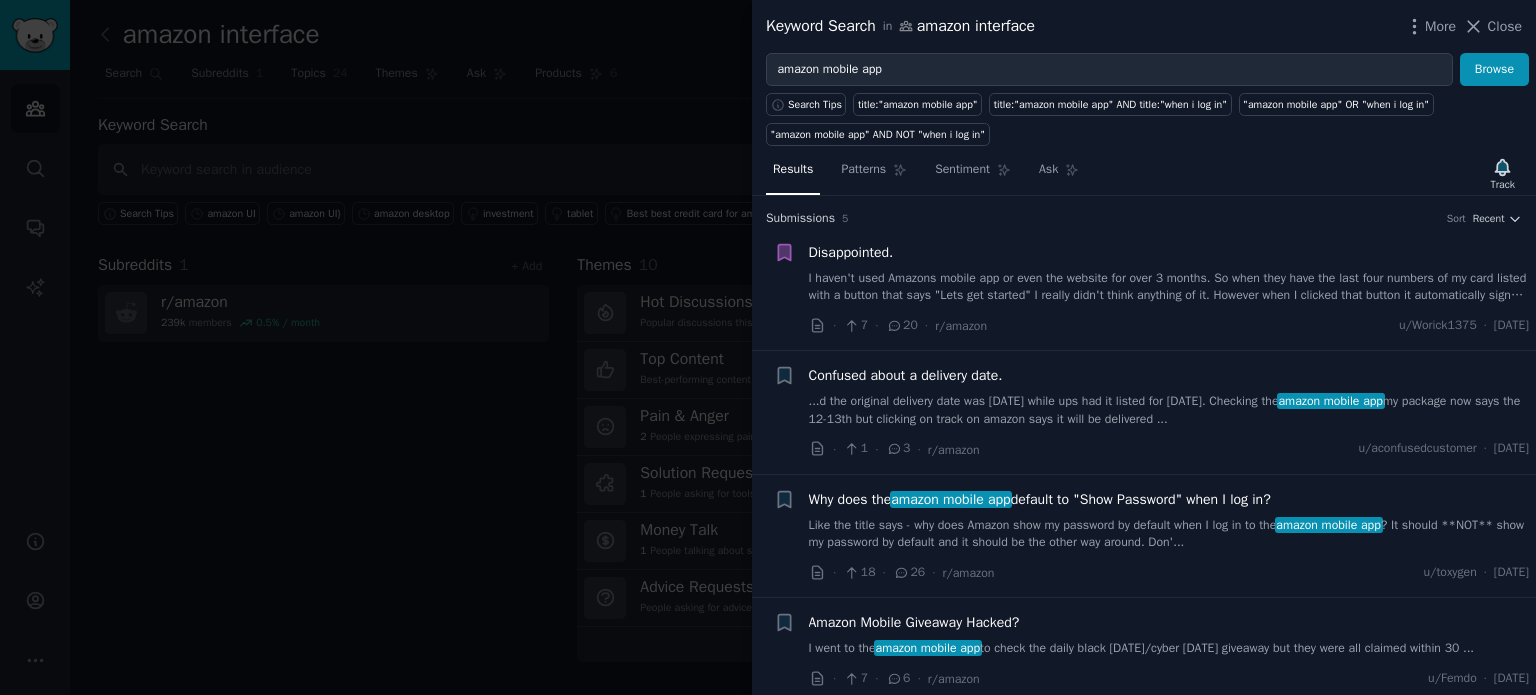 click at bounding box center (768, 347) 